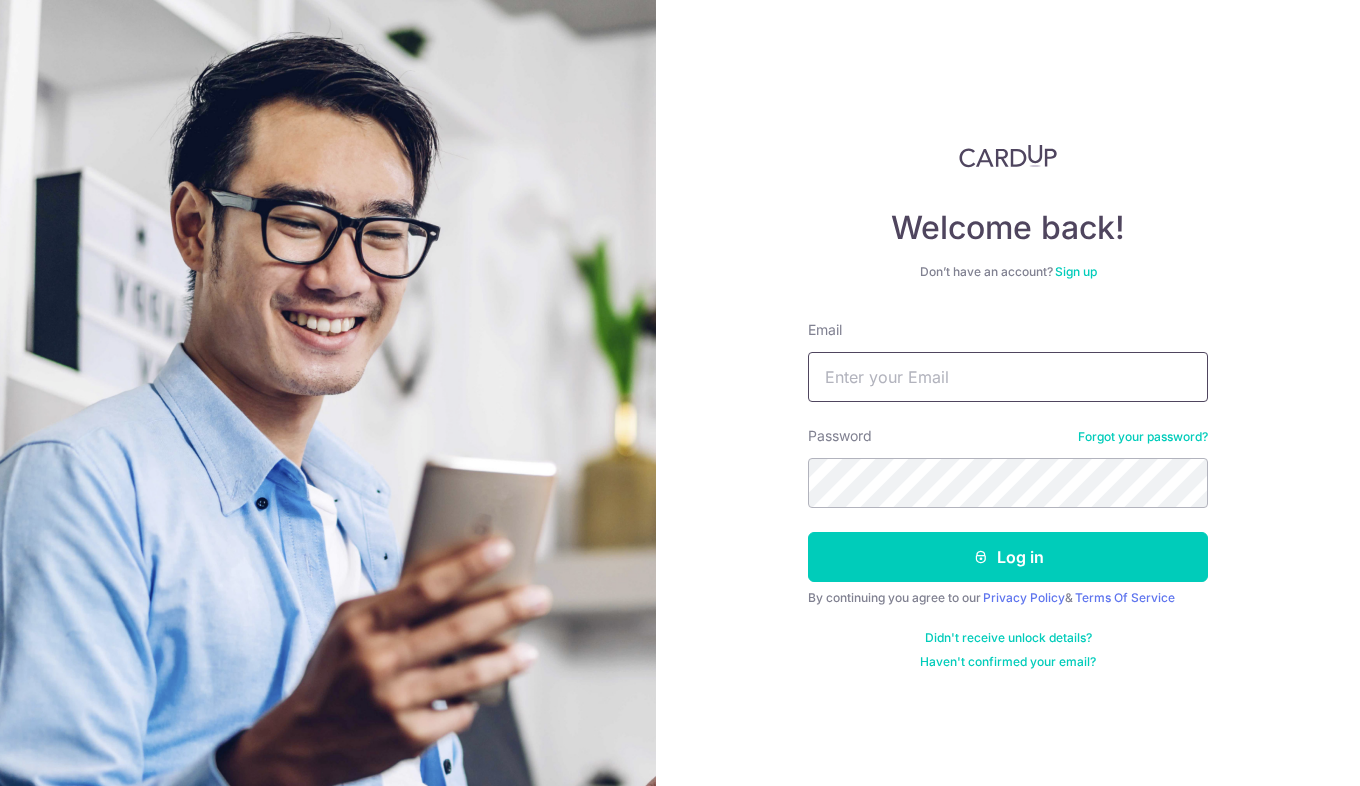 scroll, scrollTop: 0, scrollLeft: 0, axis: both 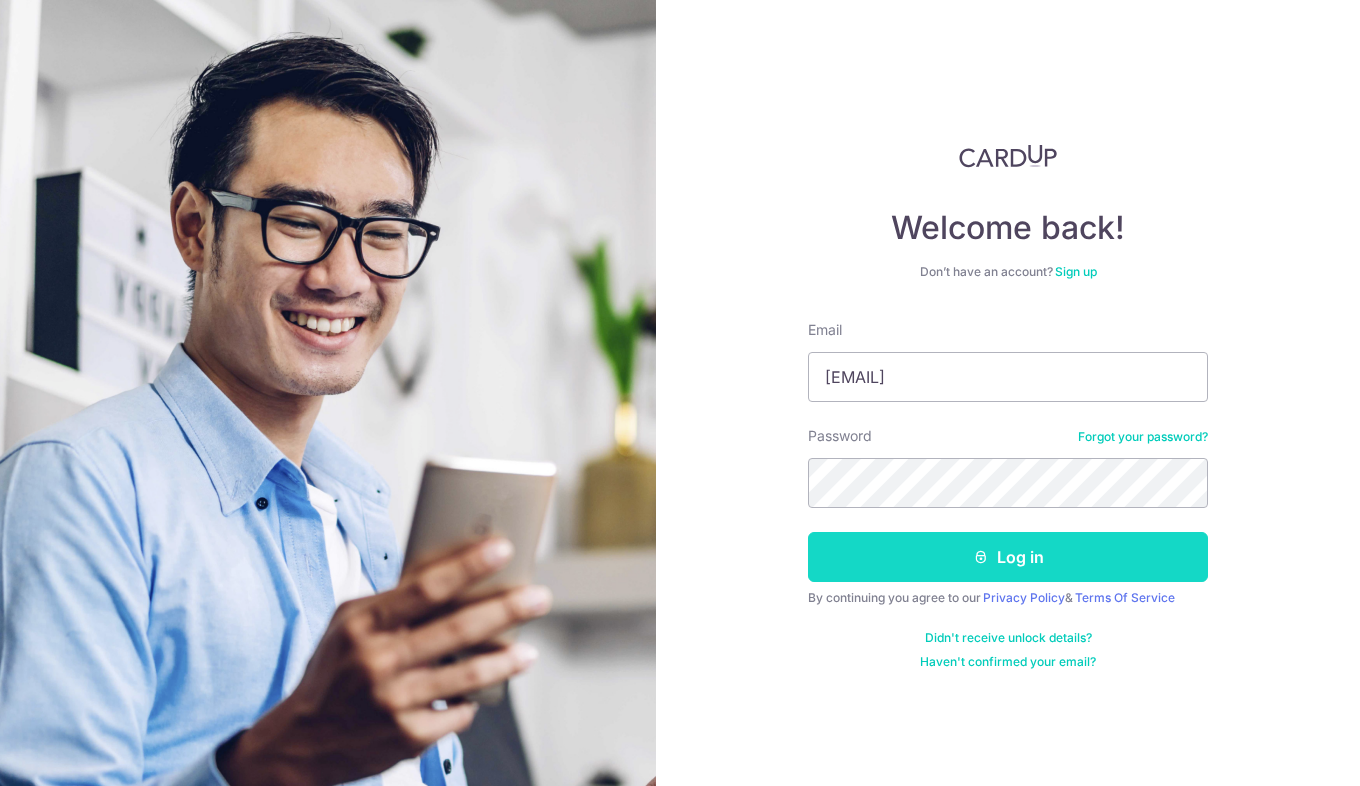 click on "Log in" at bounding box center [1008, 557] 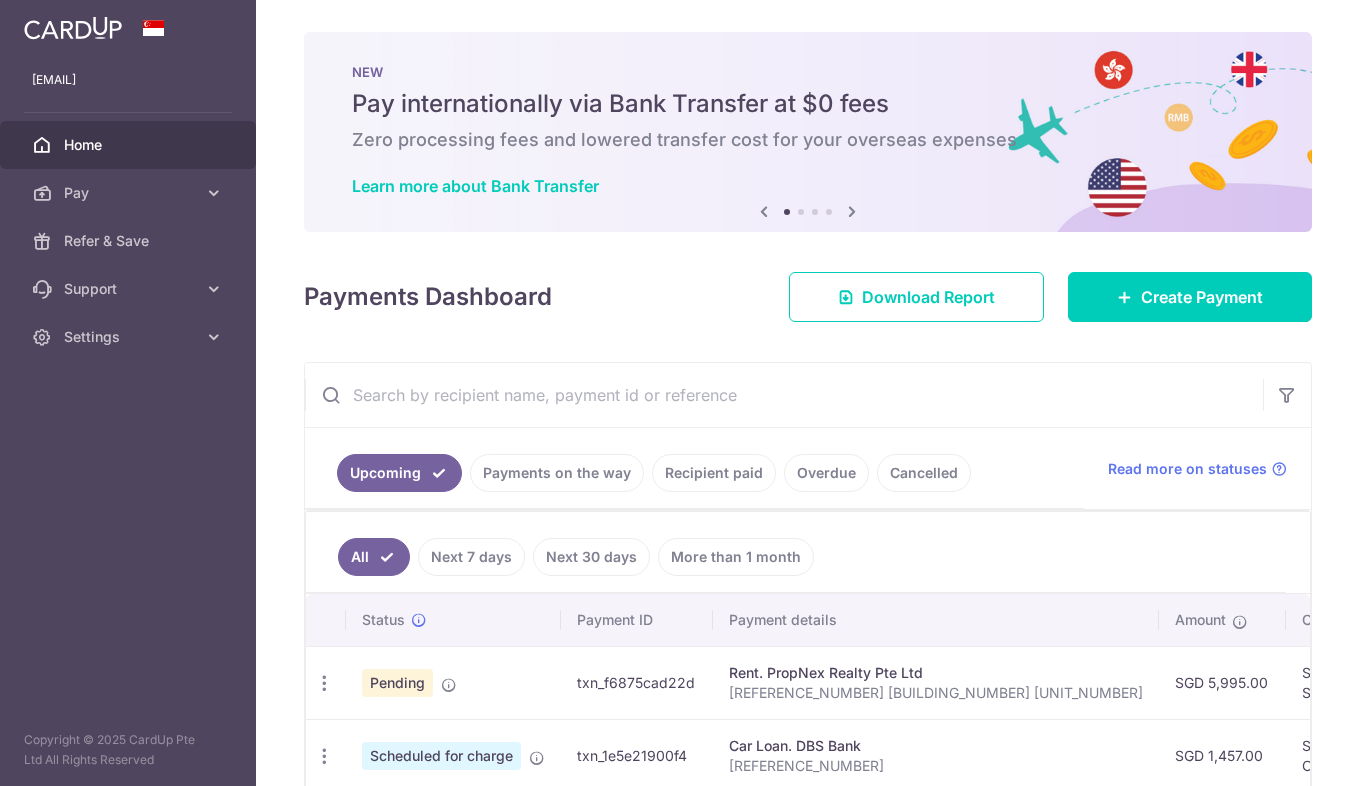 scroll, scrollTop: 0, scrollLeft: 0, axis: both 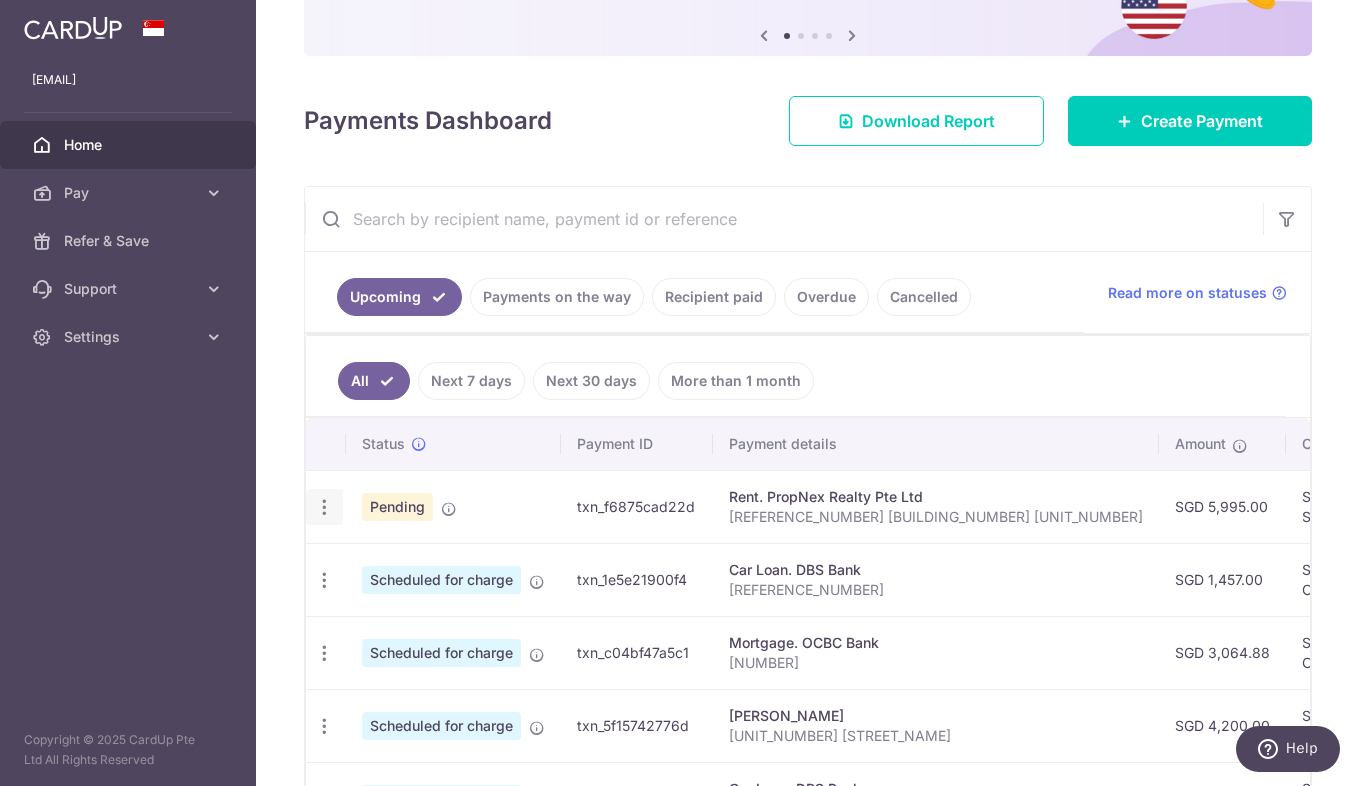 click at bounding box center (324, 507) 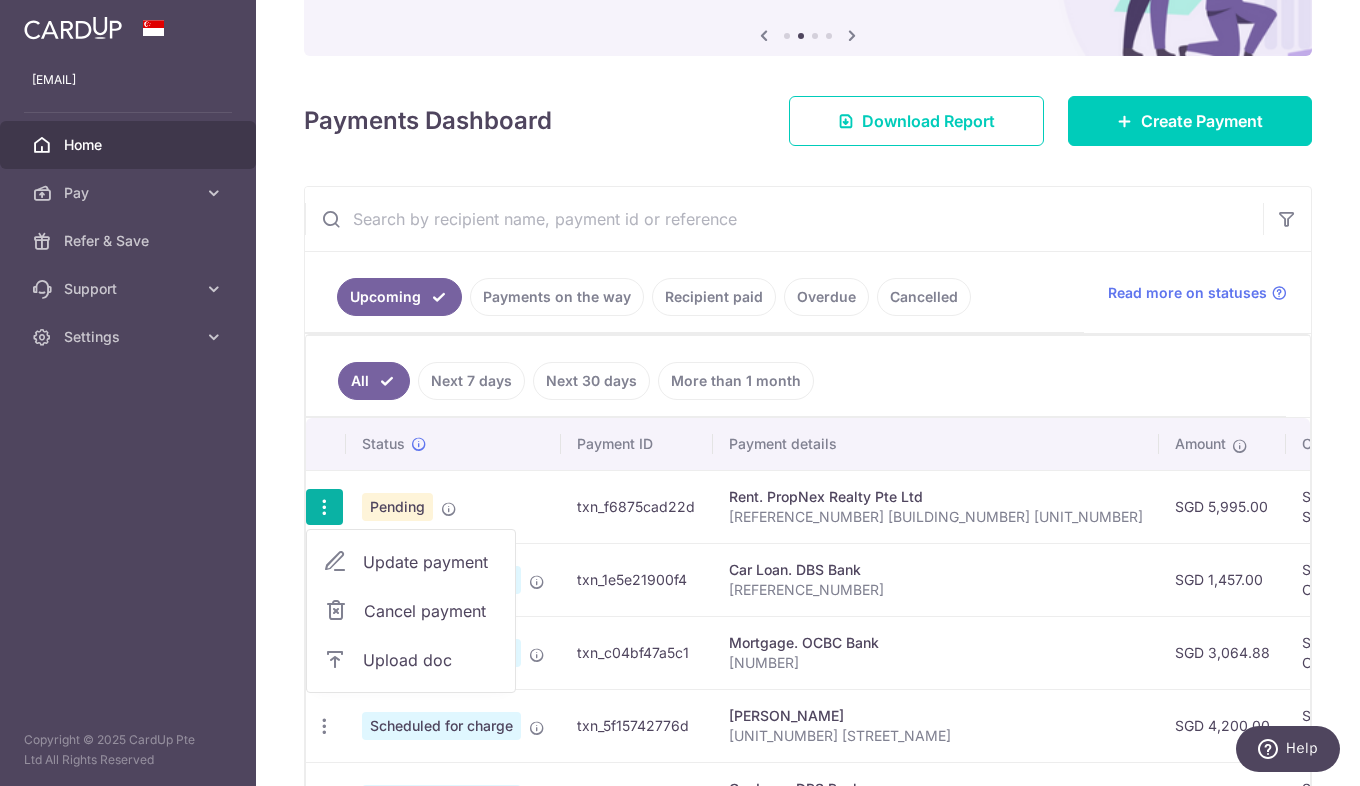 click on "Status" at bounding box center [453, 444] 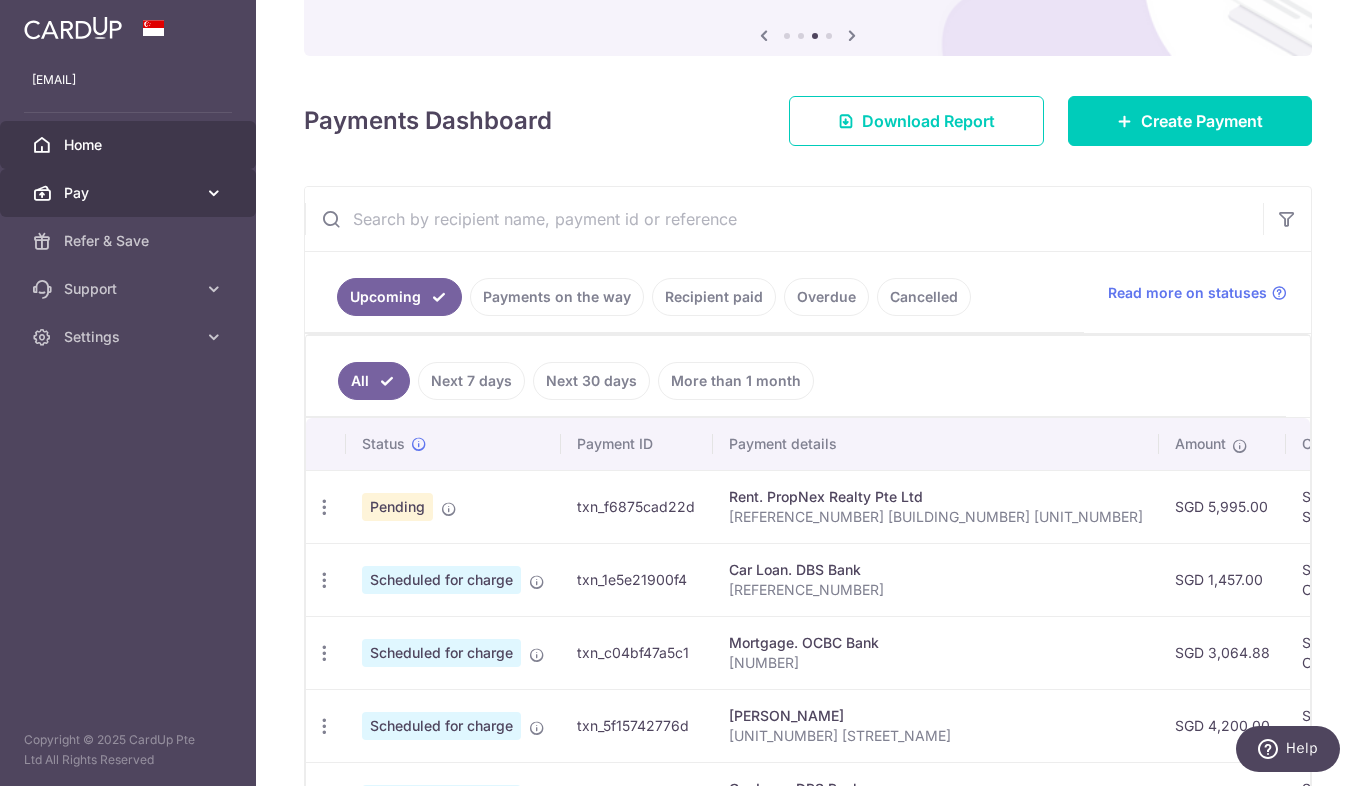 click on "Pay" at bounding box center (130, 193) 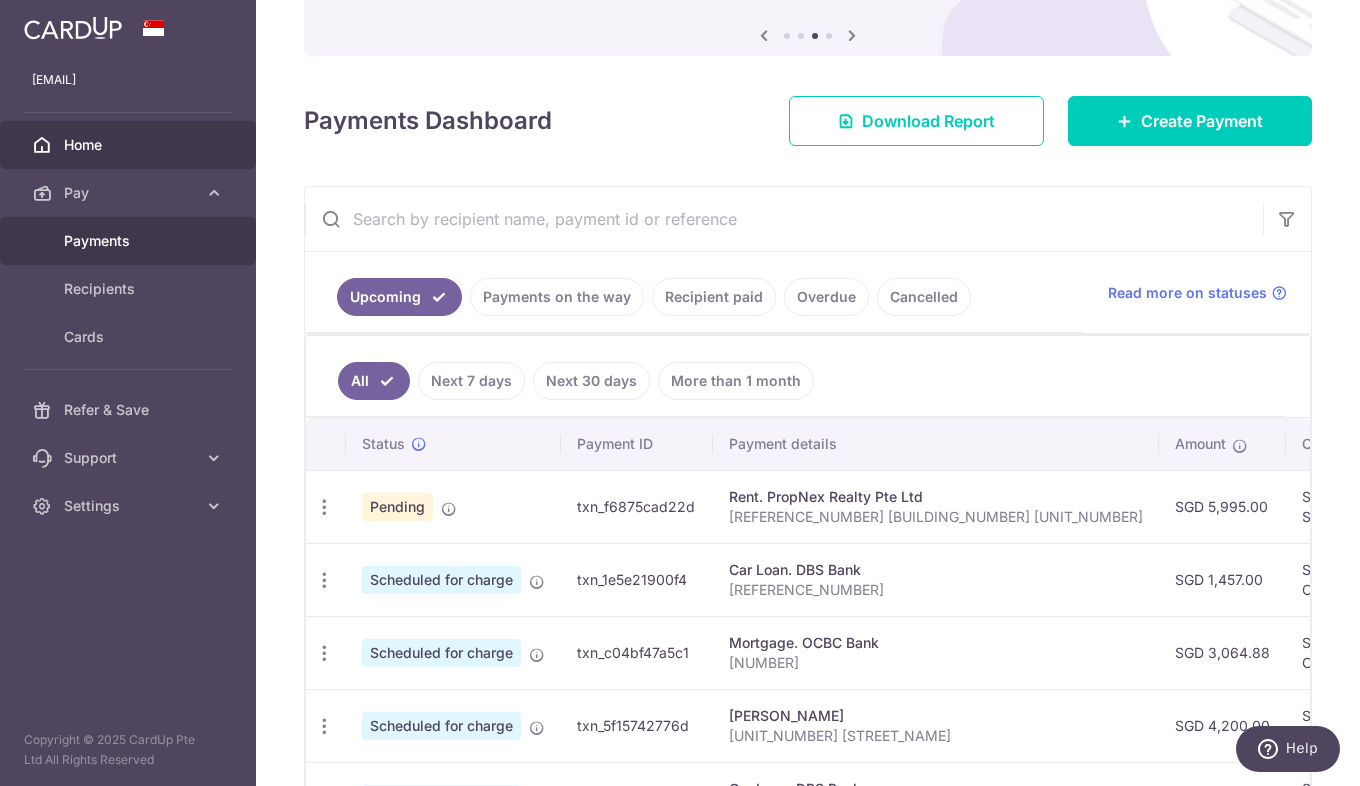 click on "Payments" at bounding box center (130, 241) 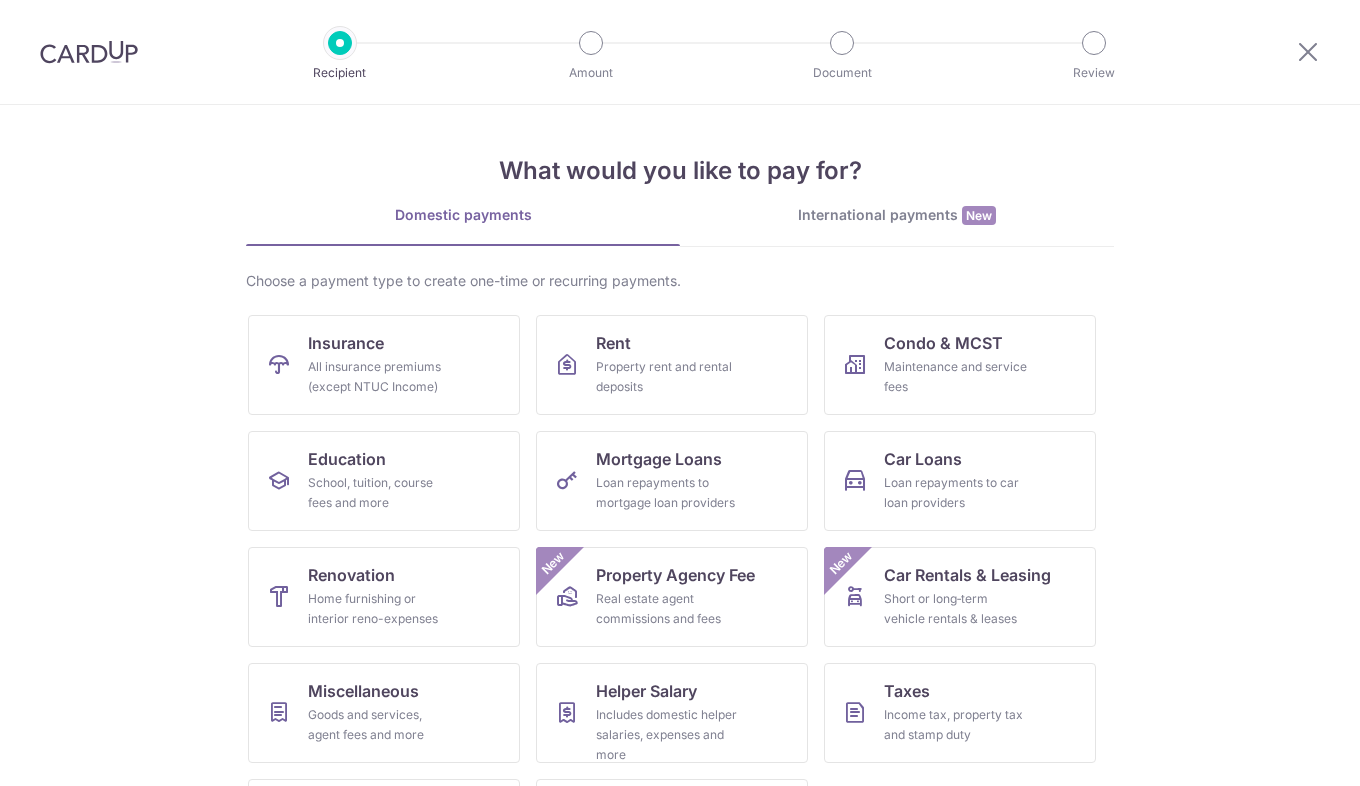 scroll, scrollTop: 0, scrollLeft: 0, axis: both 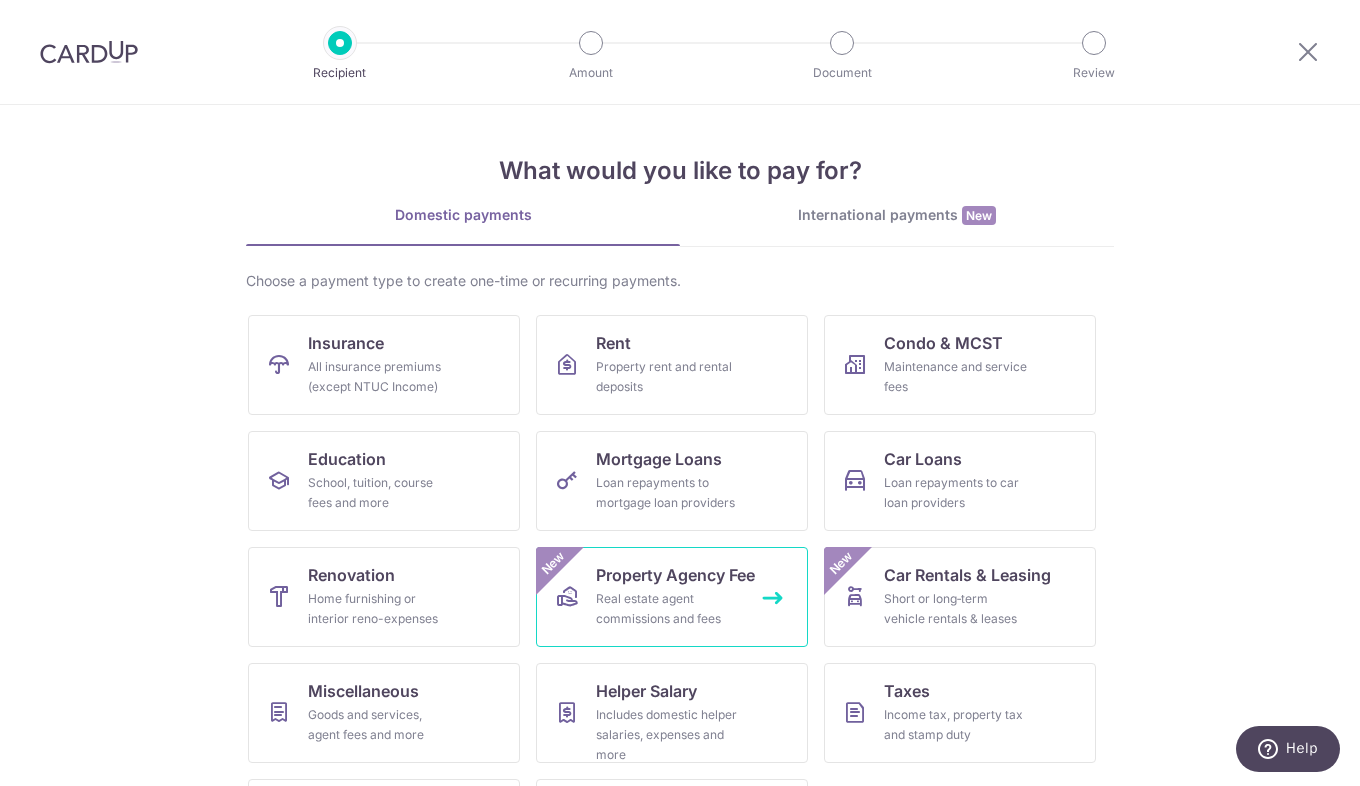 click on "Real estate agent commissions and fees" at bounding box center (668, 609) 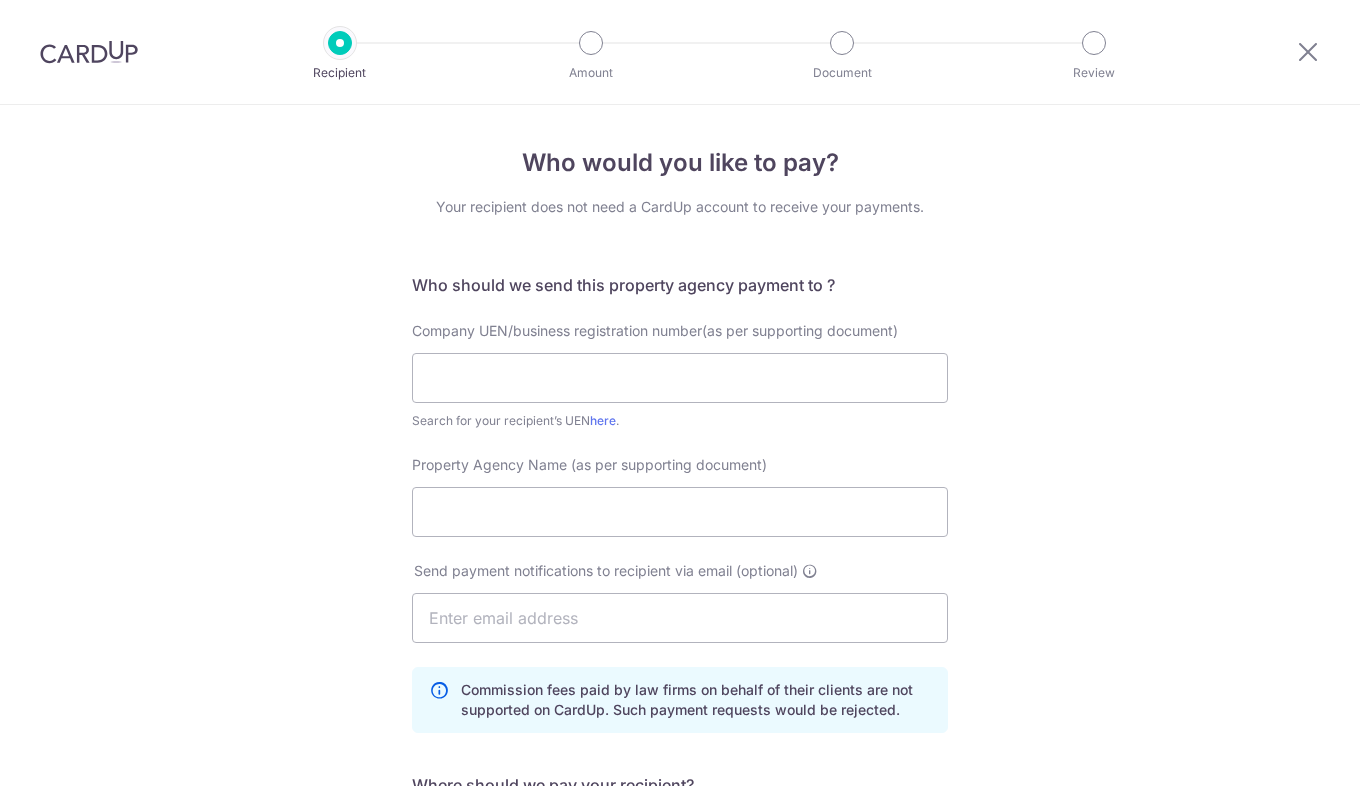 scroll, scrollTop: 0, scrollLeft: 0, axis: both 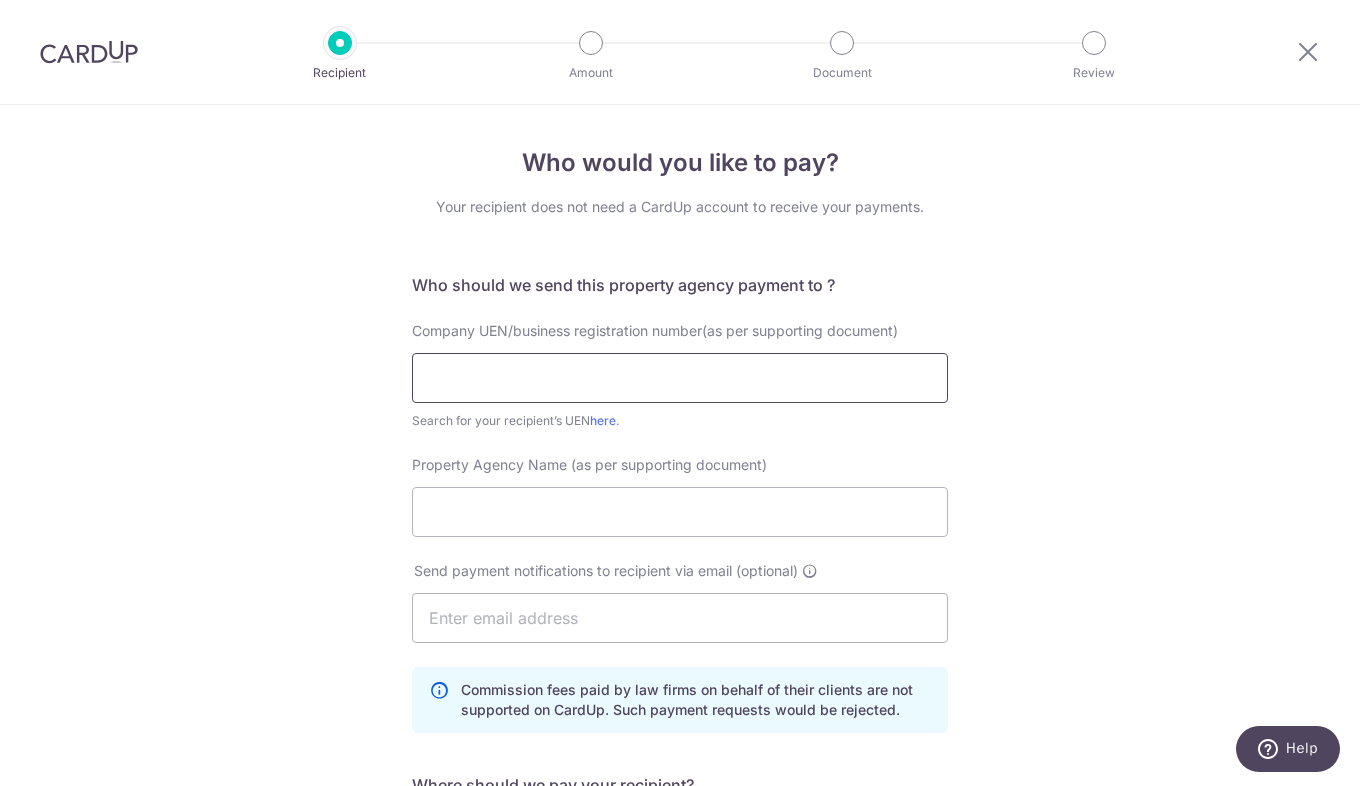 click at bounding box center [680, 378] 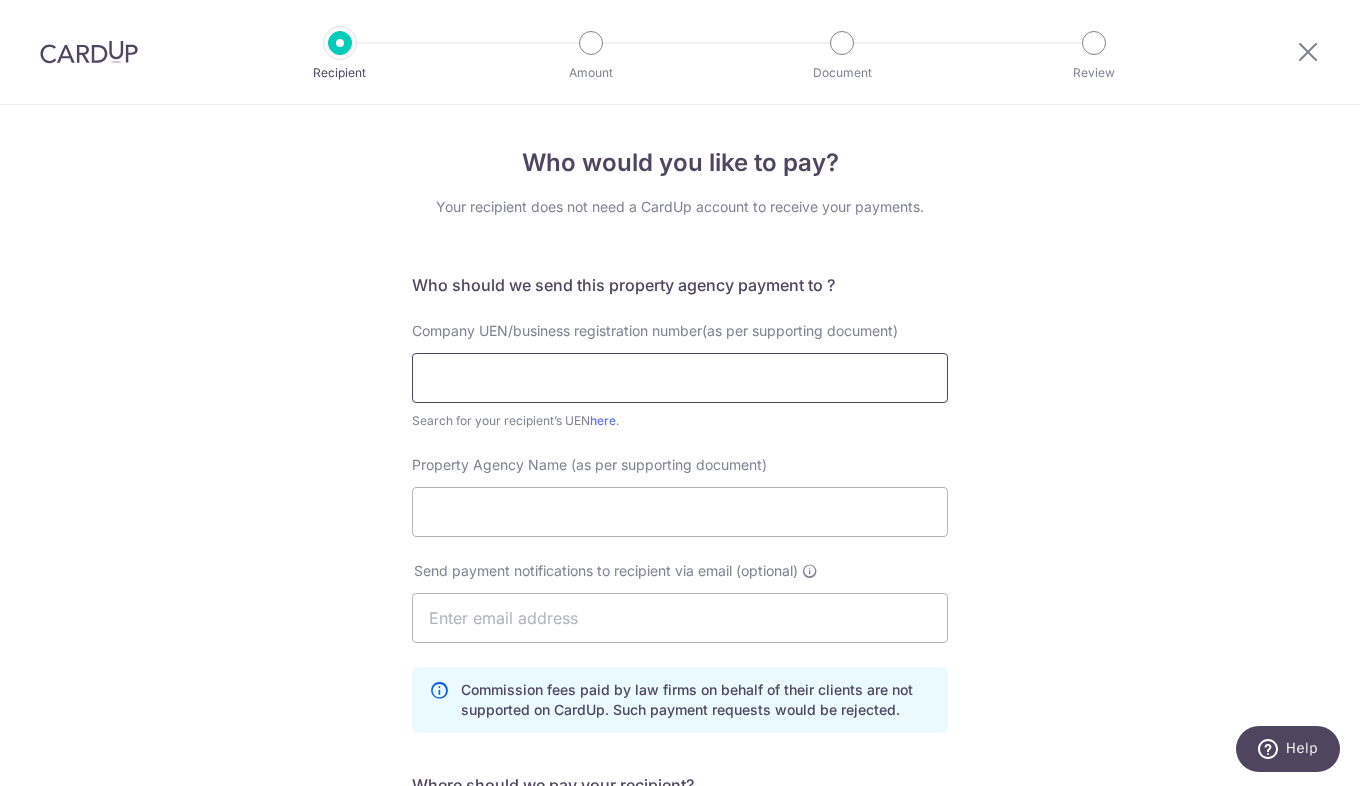 click at bounding box center (680, 378) 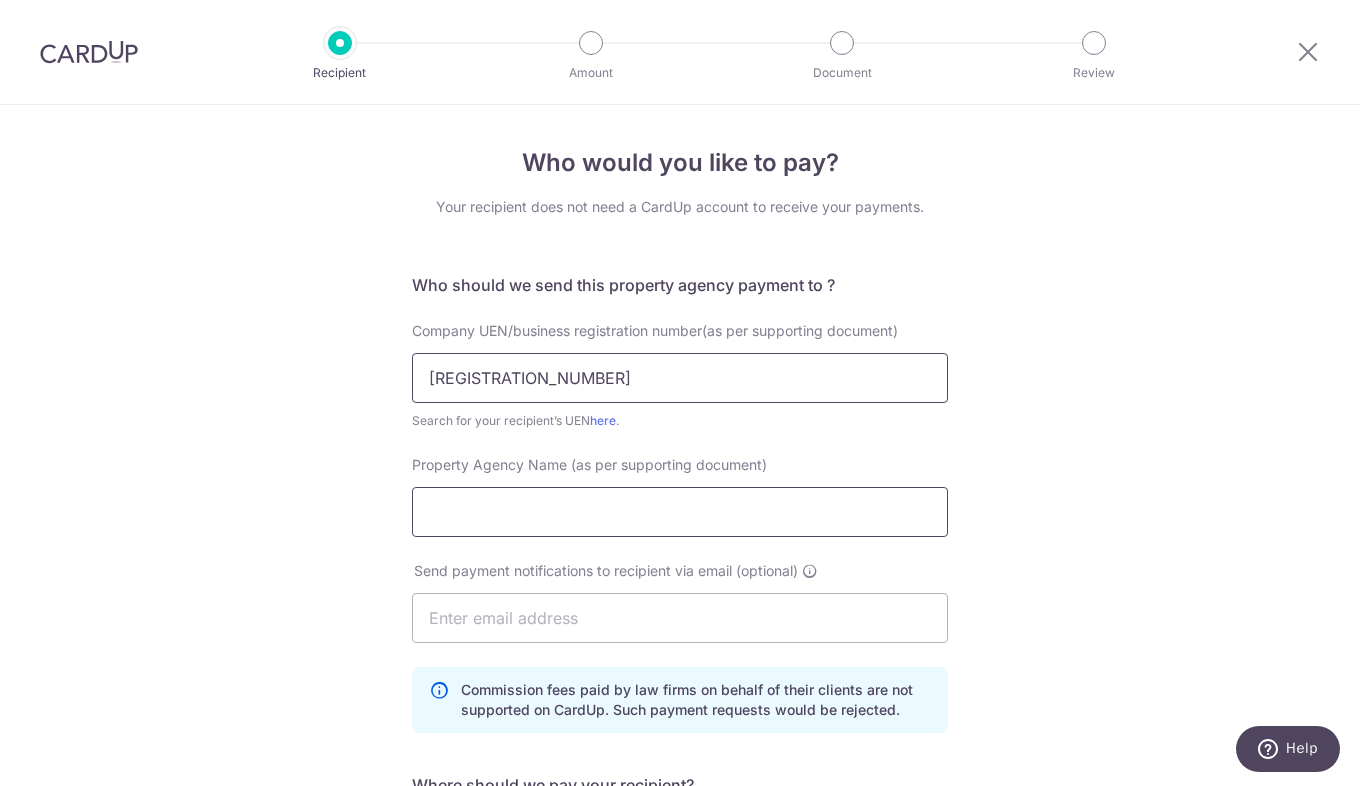 type on "[REGISTRATION_NUMBER]" 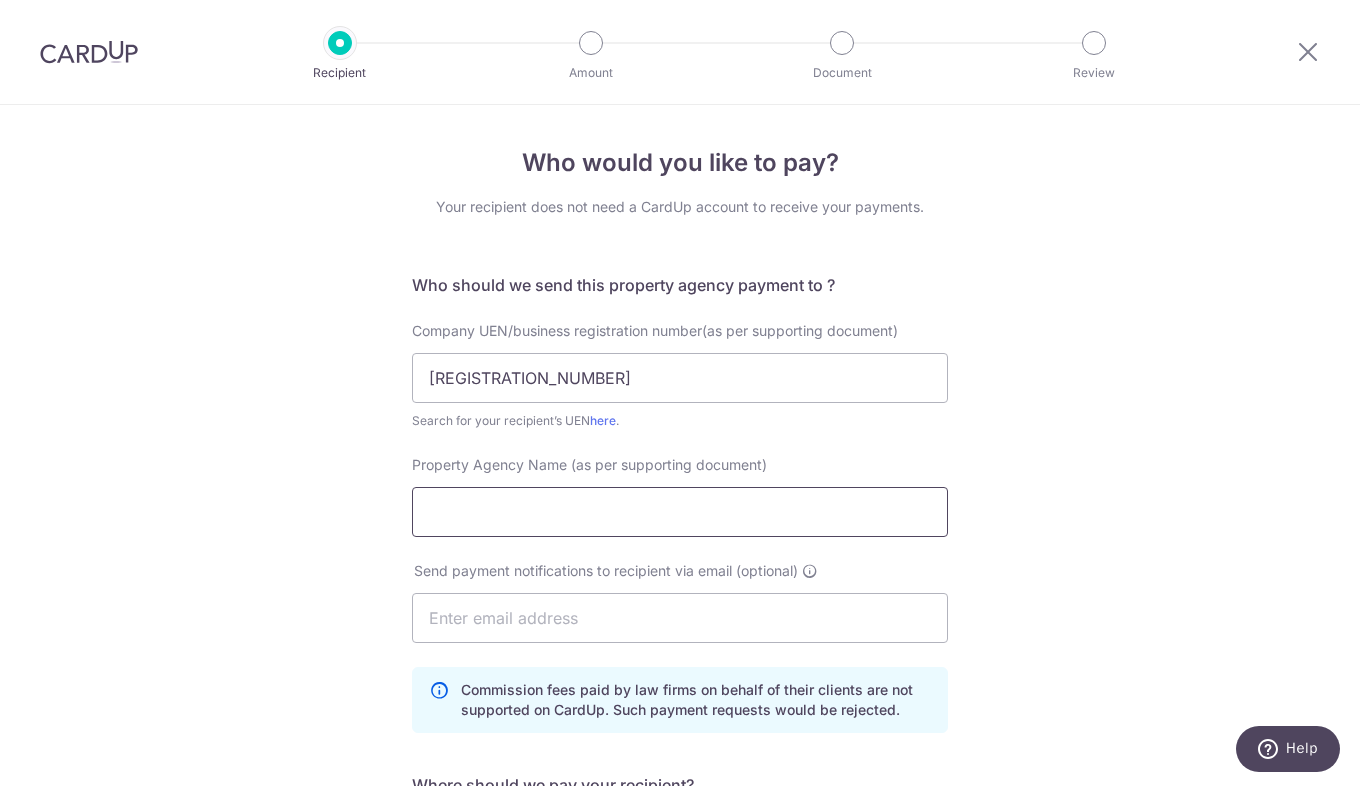click on "Property Agency Name (as per supporting document)" at bounding box center (680, 512) 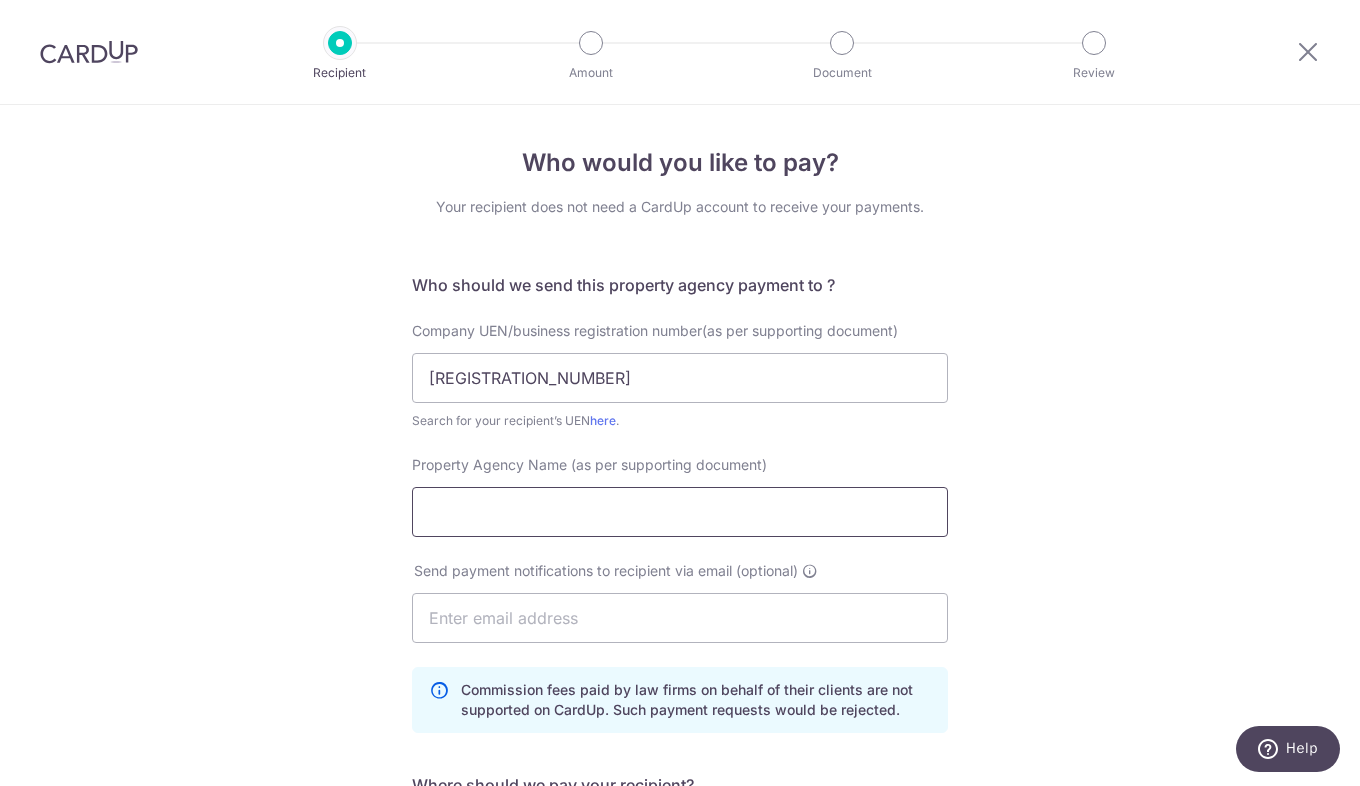 click on "Property Agency Name (as per supporting document)" at bounding box center [680, 512] 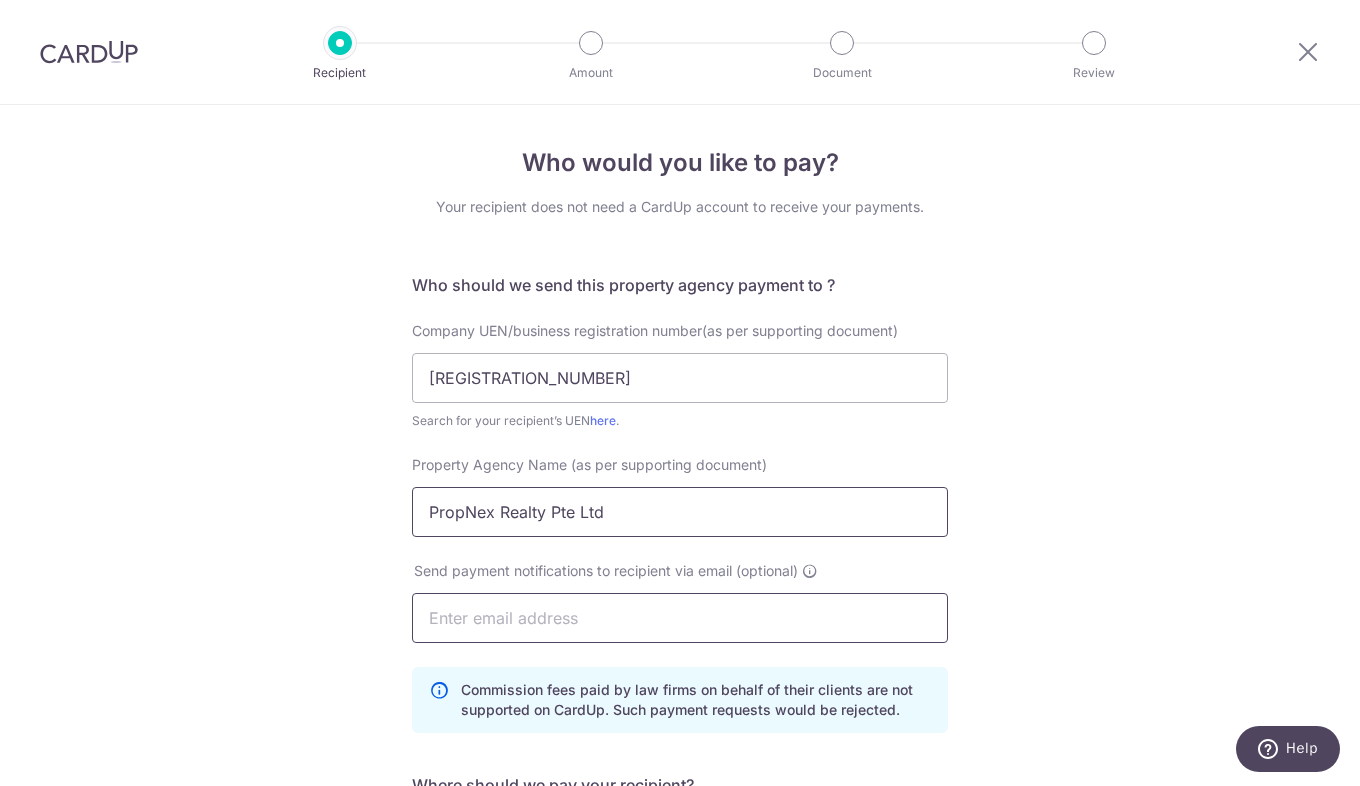 type on "PropNex Realty Pte Ltd" 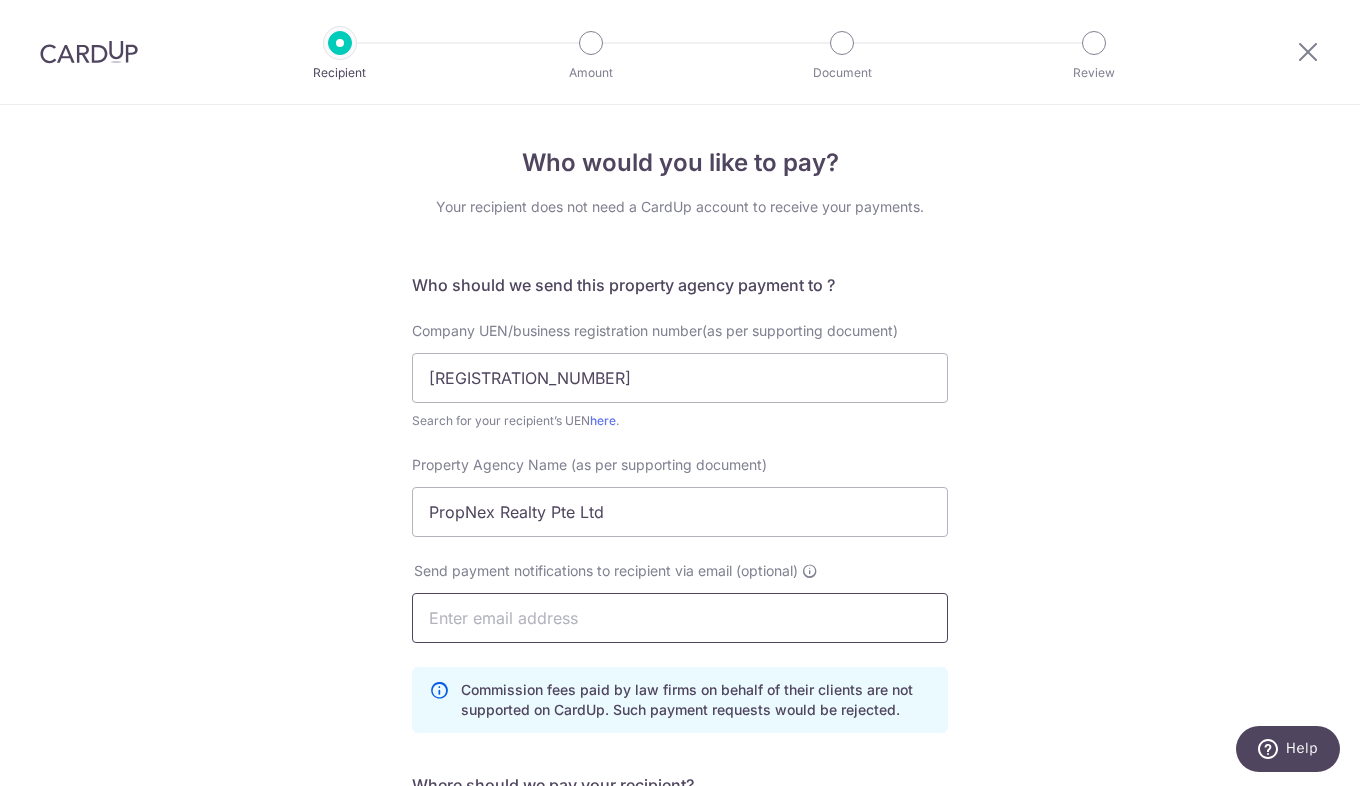 click at bounding box center [680, 618] 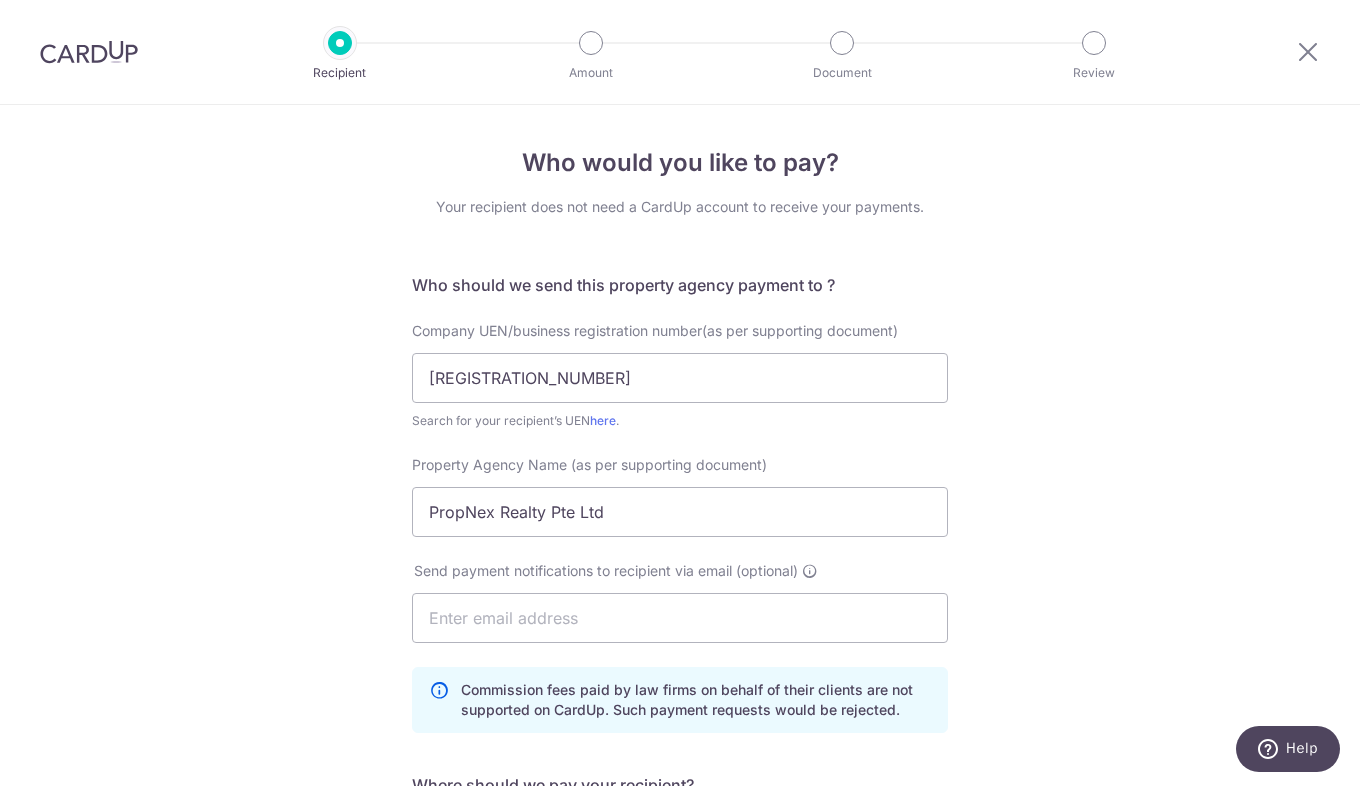click on "Who would you like to pay?
Your recipient does not need a CardUp account to receive your payments.
Who should we send this property agency payment to ?
Company UEN/business registration number(as per supporting document)
199903004H
Search for your recipient’s UEN  here .
Property Agency Name (as per supporting document)
PropNex Realty Pte Ltd
Send payment notifications to recipient via email (optional)
URL" at bounding box center (680, 658) 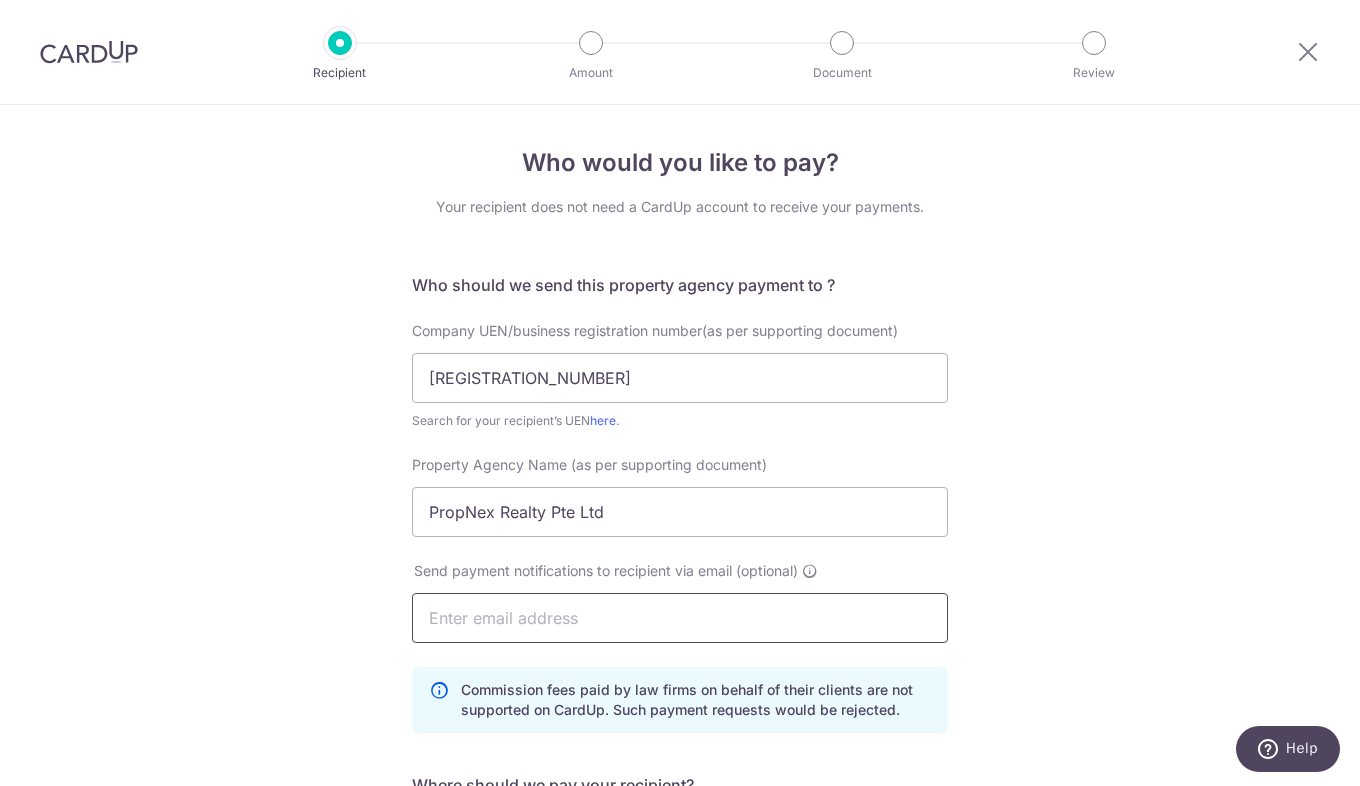 click at bounding box center [680, 618] 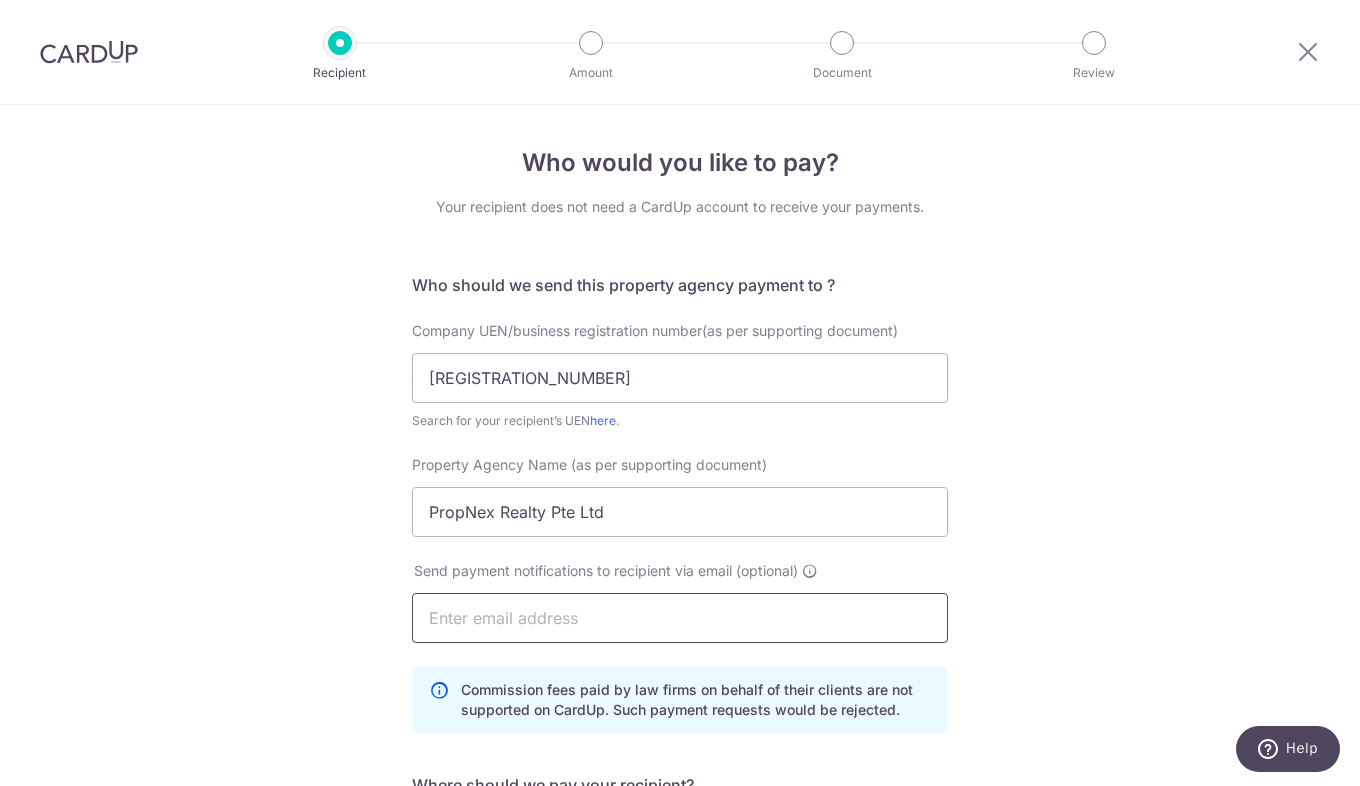 type on "janepham8902@gmail.com" 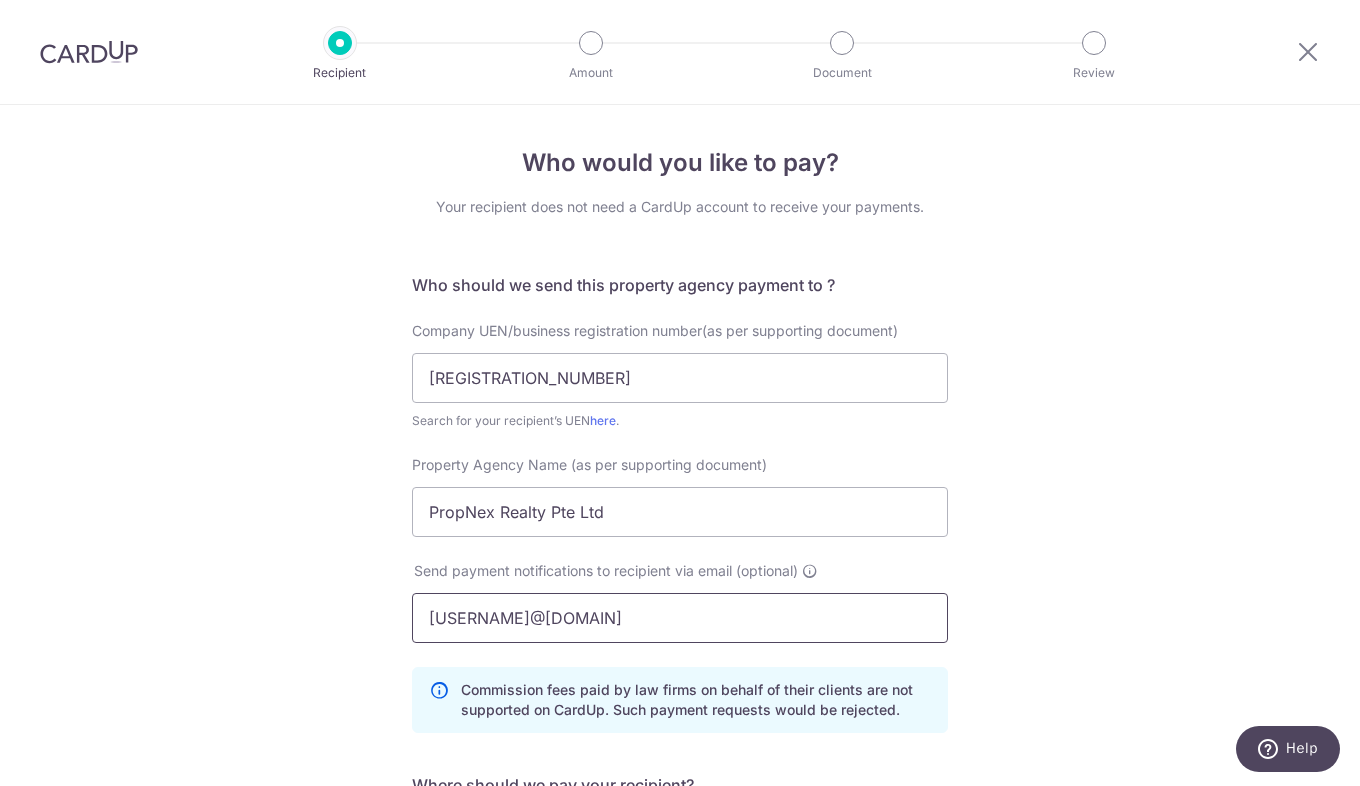type on "Jane Pham" 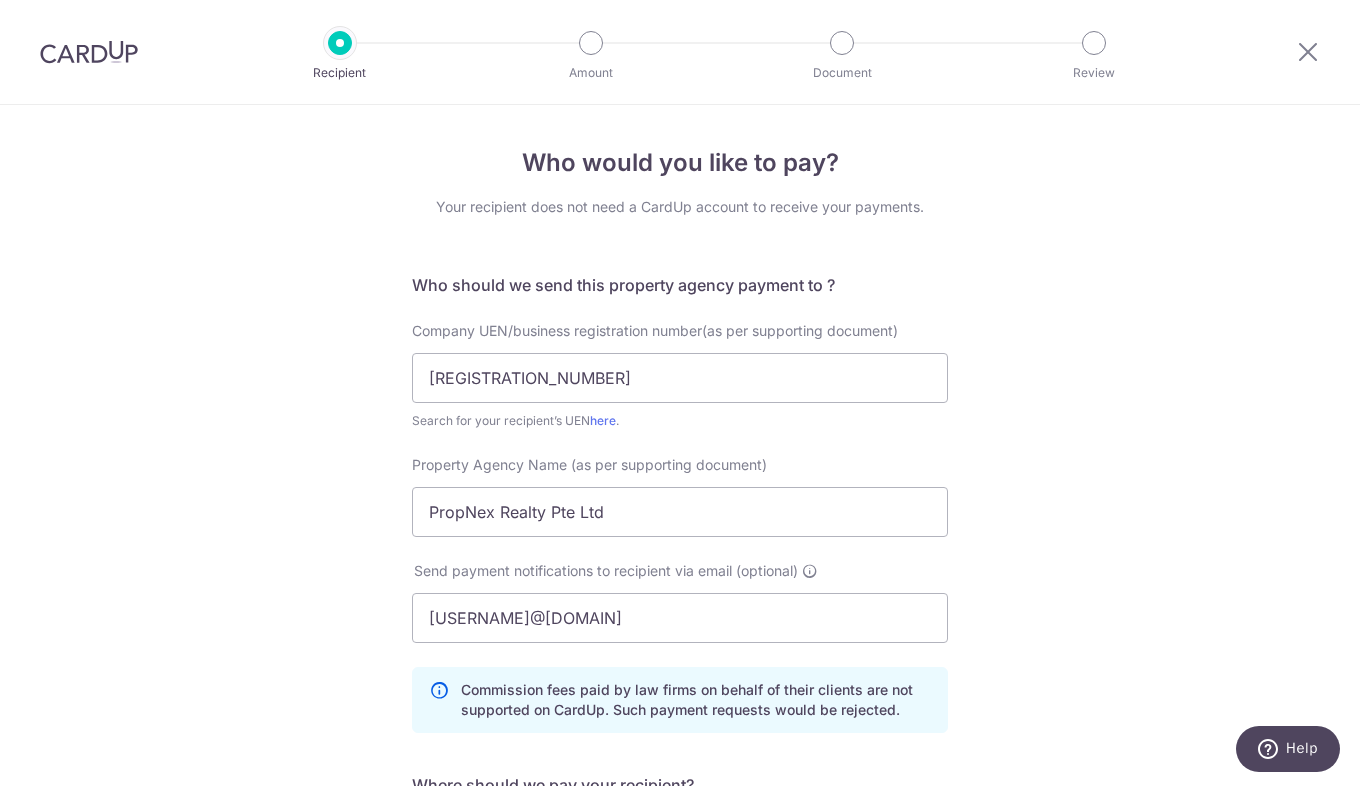 click on "Who would you like to pay?
Your recipient does not need a CardUp account to receive your payments.
Who should we send this property agency payment to ?
Company UEN/business registration number(as per supporting document)
199903004H
Search for your recipient’s UEN  here .
Property Agency Name (as per supporting document)
PropNex Realty Pte Ltd
Send payment notifications to recipient via email (optional)
janepham8902@gmail.com
URL" at bounding box center [680, 658] 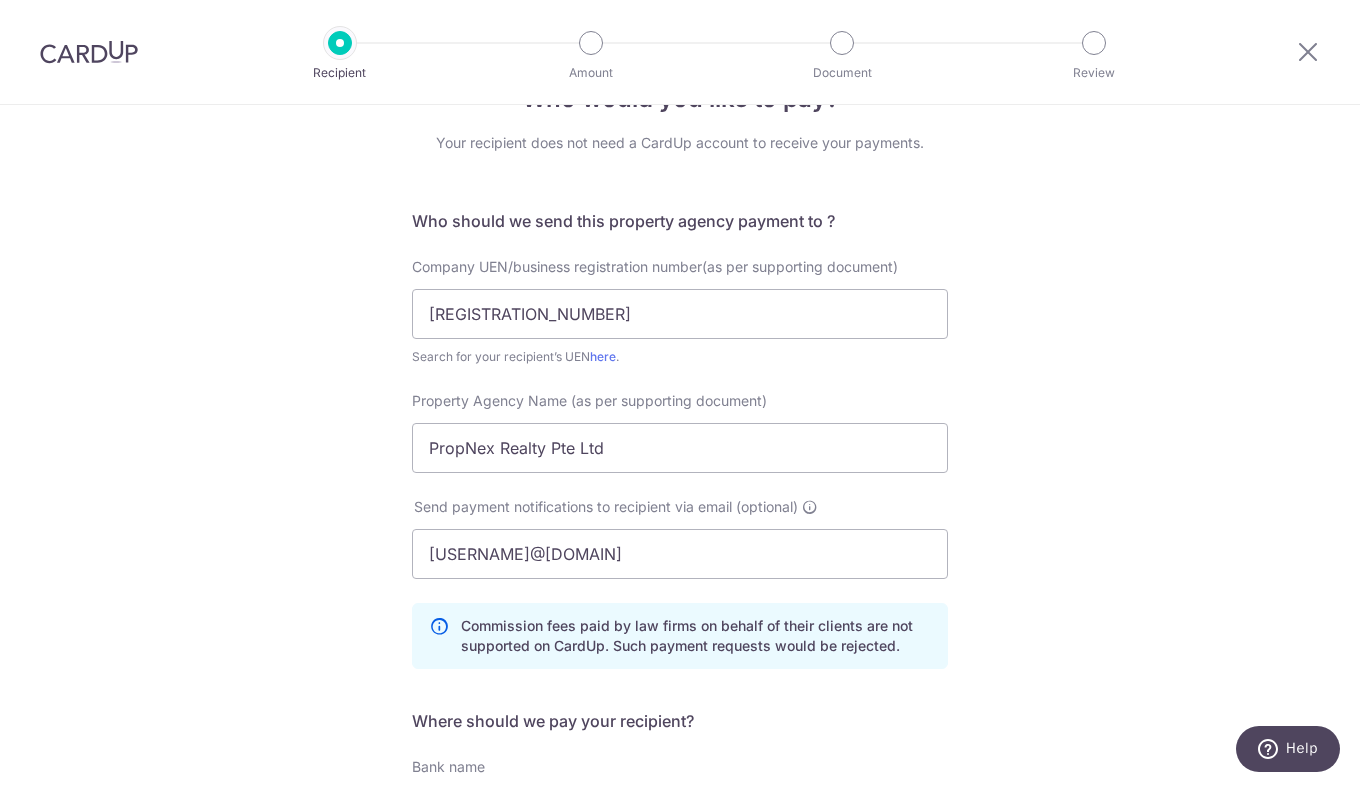 scroll, scrollTop: 300, scrollLeft: 0, axis: vertical 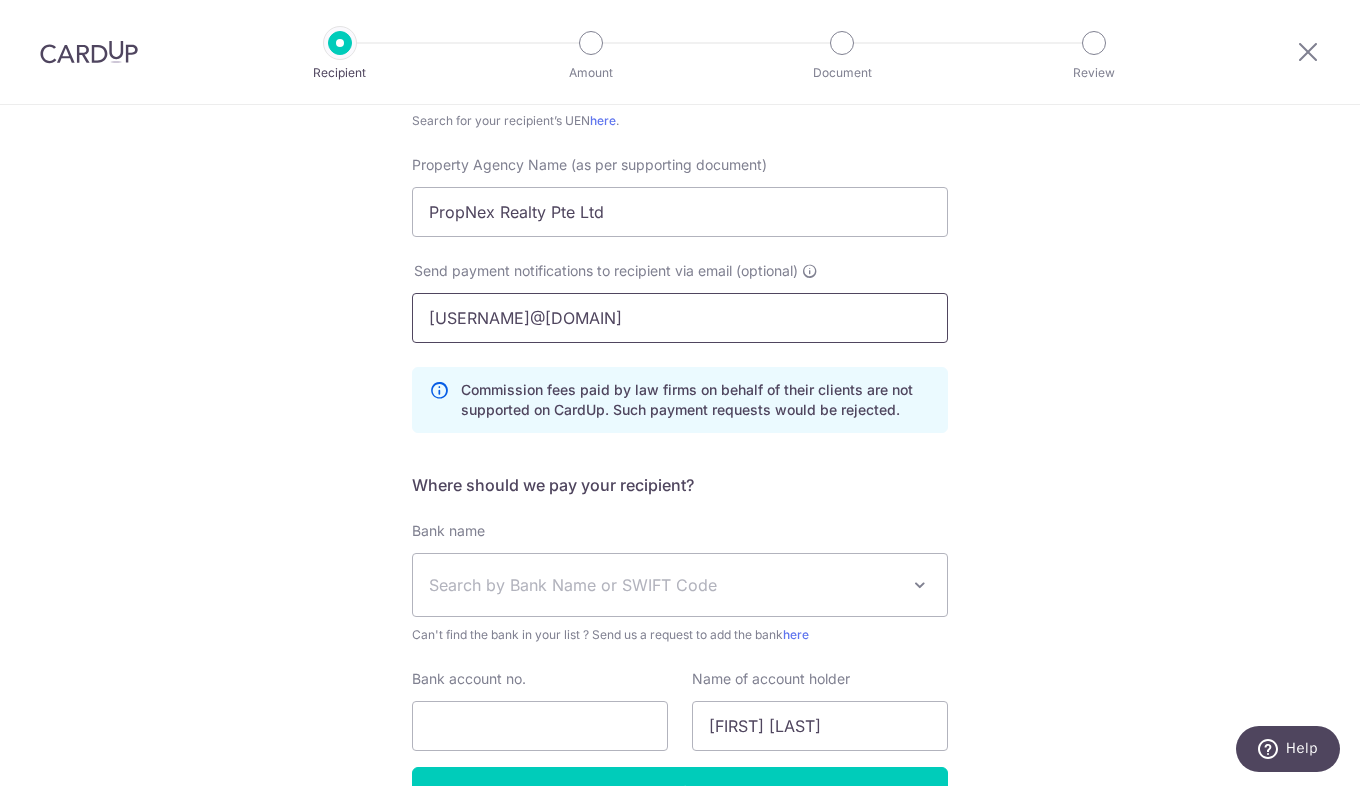 click on "janepham8902@gmail.com" at bounding box center [680, 318] 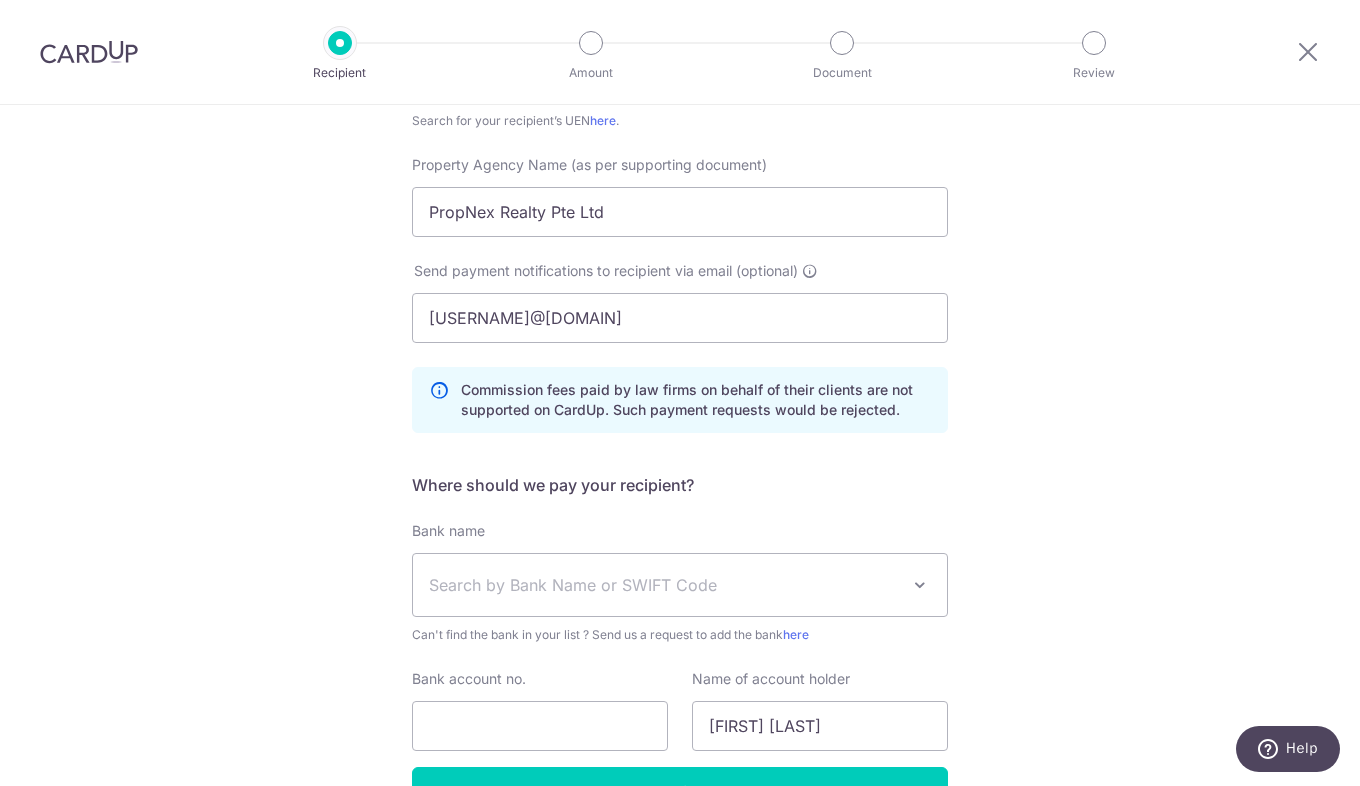 click on "Who would you like to pay?
Your recipient does not need a CardUp account to receive your payments.
Who should we send this property agency payment to ?
Company UEN/business registration number(as per supporting document)
199903004H
Search for your recipient’s UEN  here .
Property Agency Name (as per supporting document)
PropNex Realty Pte Ltd
Send payment notifications to recipient via email (optional)
janepham8902@gmail.com
URL" at bounding box center [680, 358] 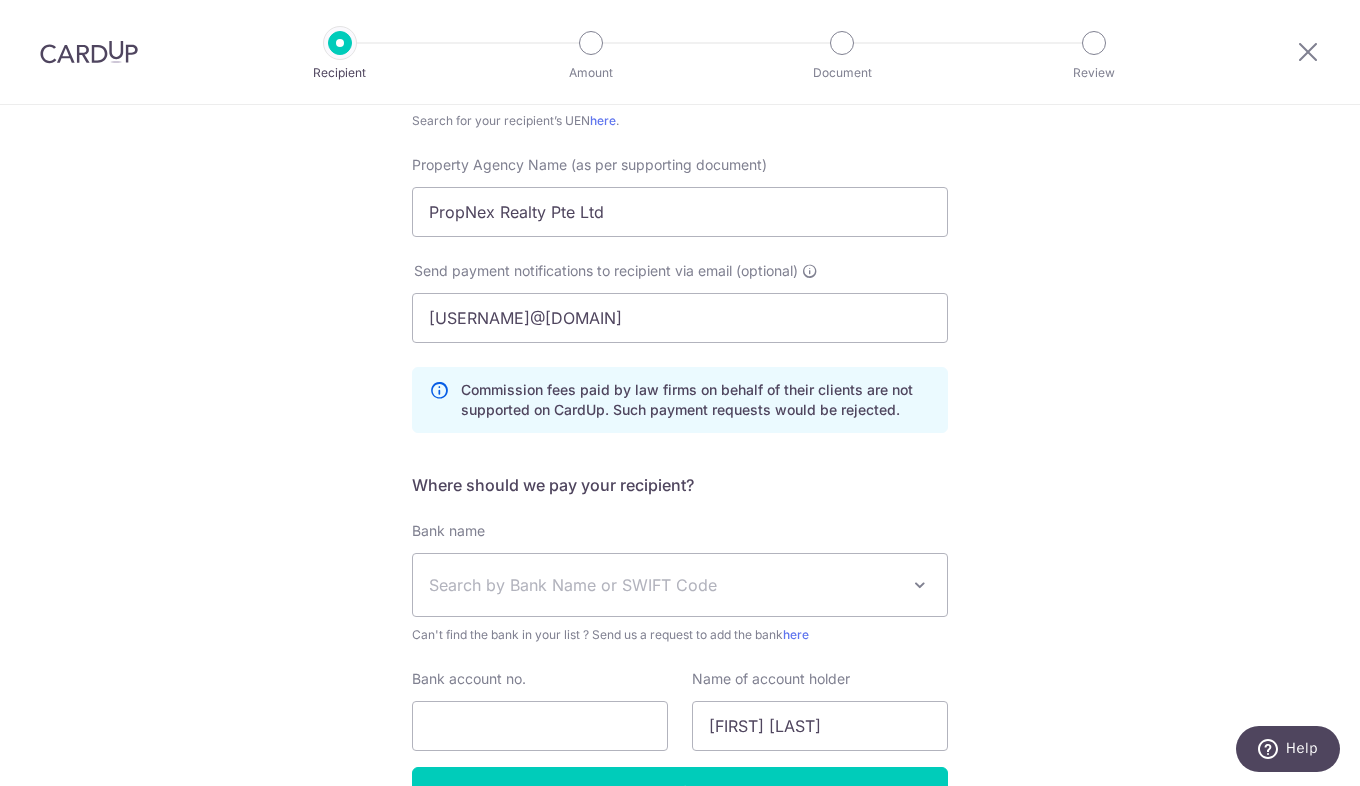 click on "Search by Bank Name or SWIFT Code" at bounding box center [664, 585] 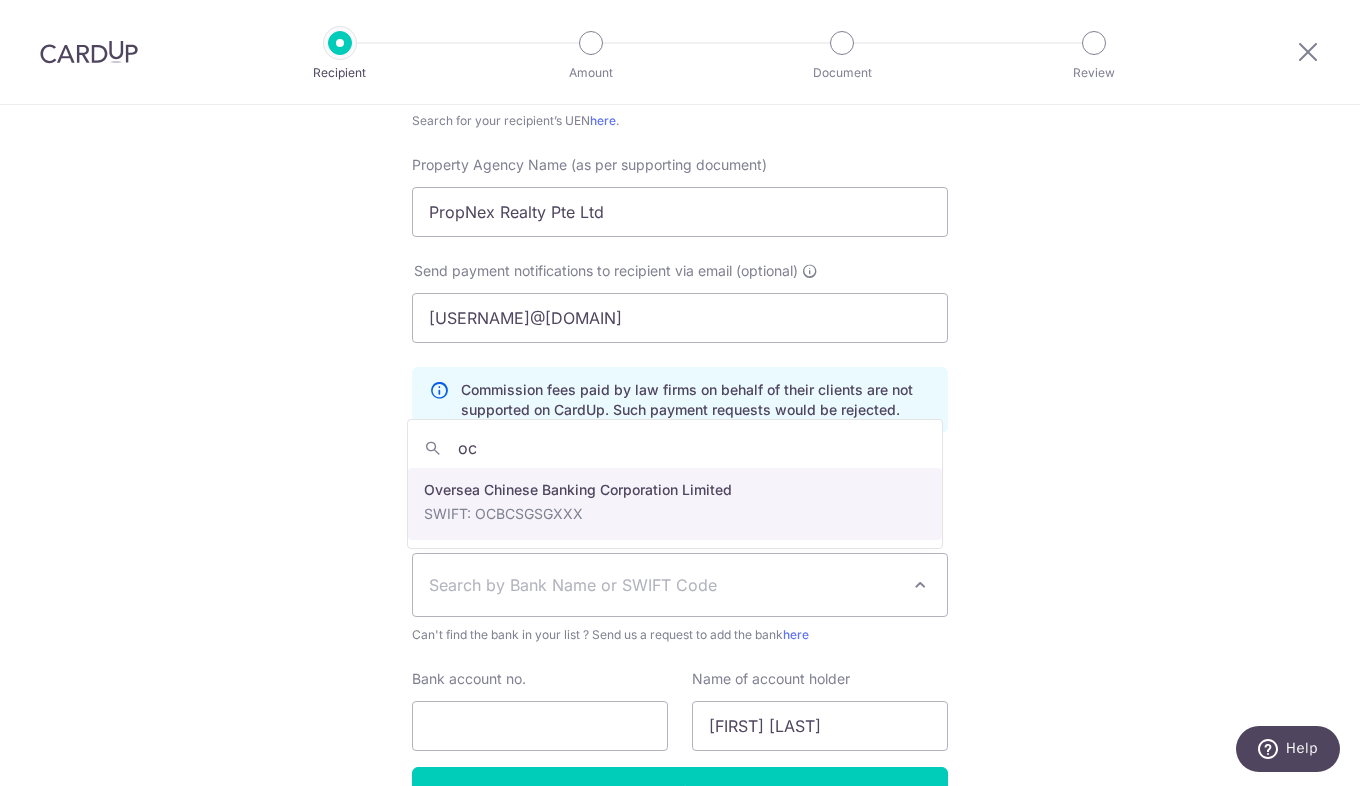 type on "oc" 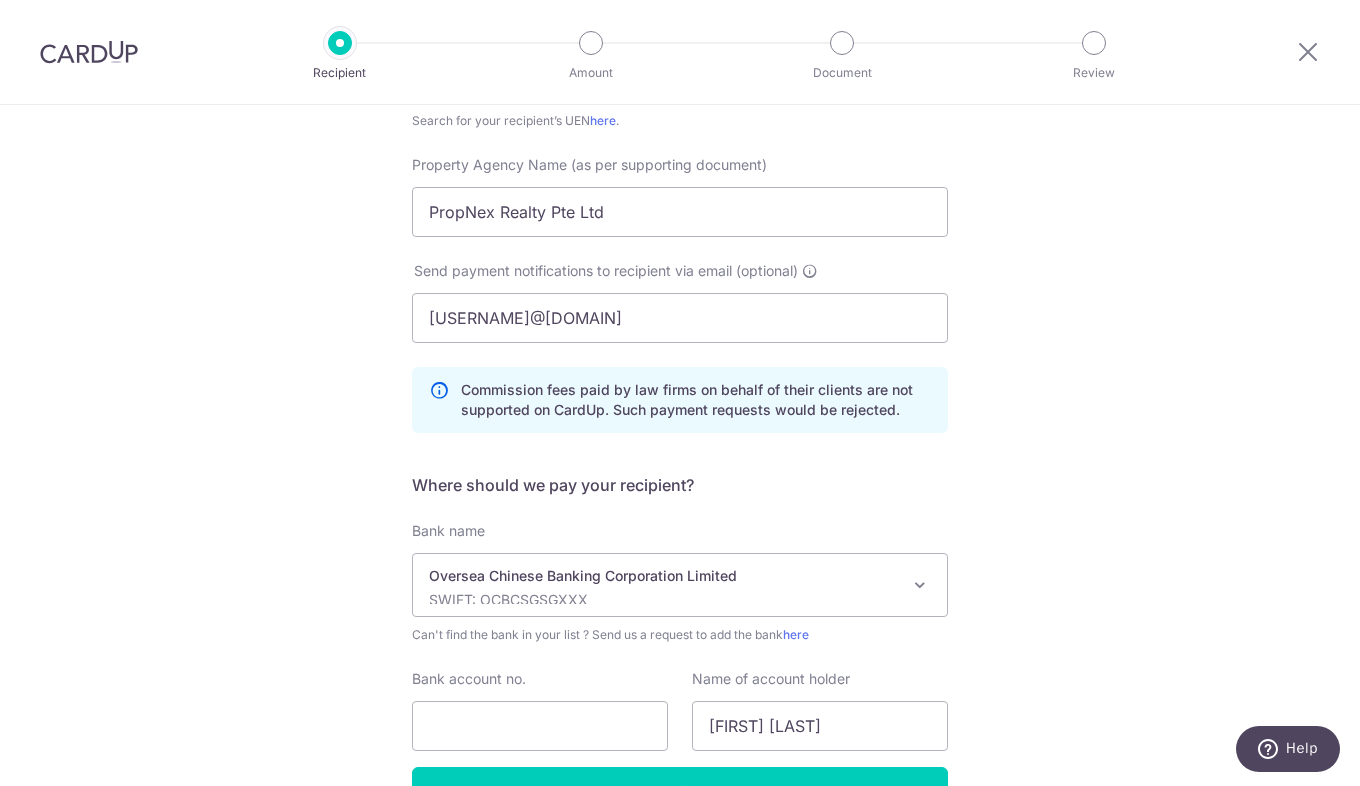 scroll, scrollTop: 400, scrollLeft: 0, axis: vertical 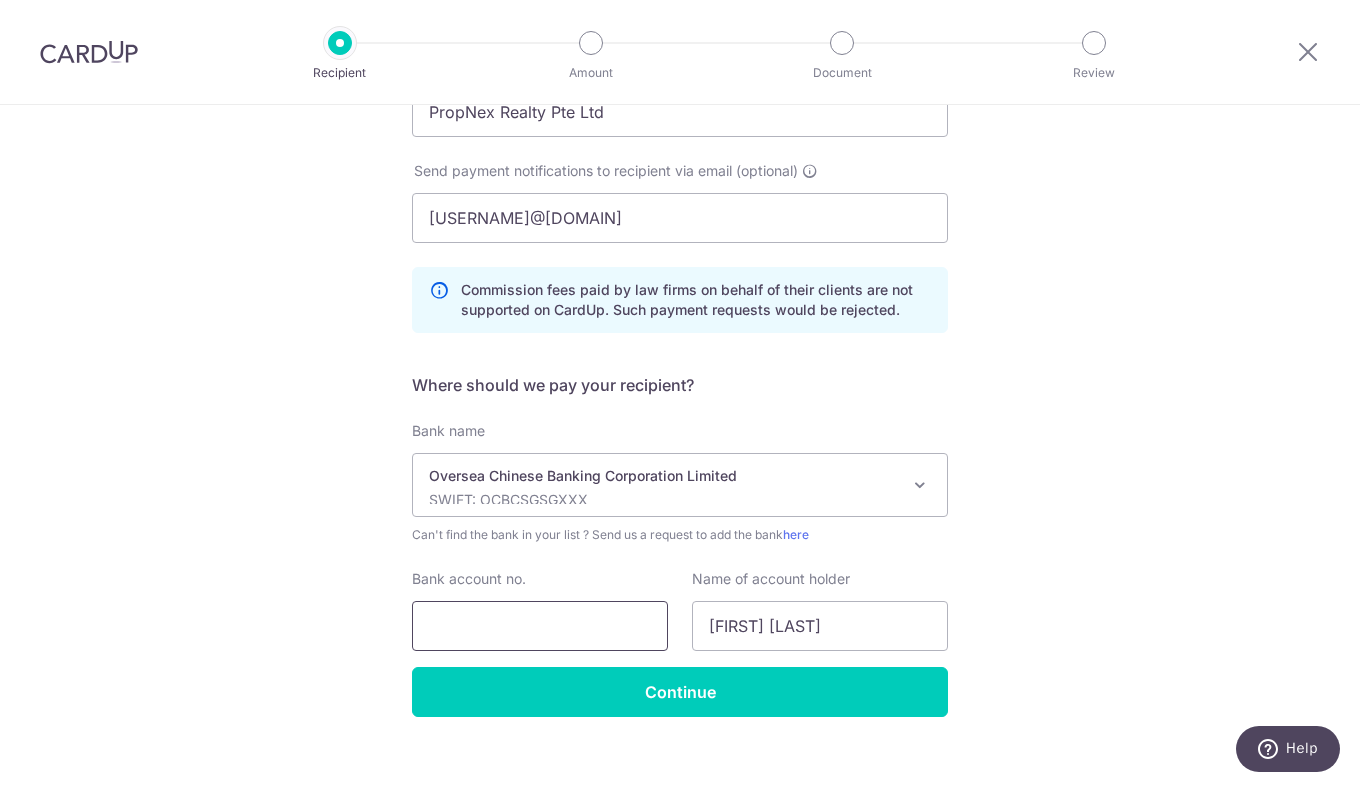 click on "Bank account no." at bounding box center (540, 626) 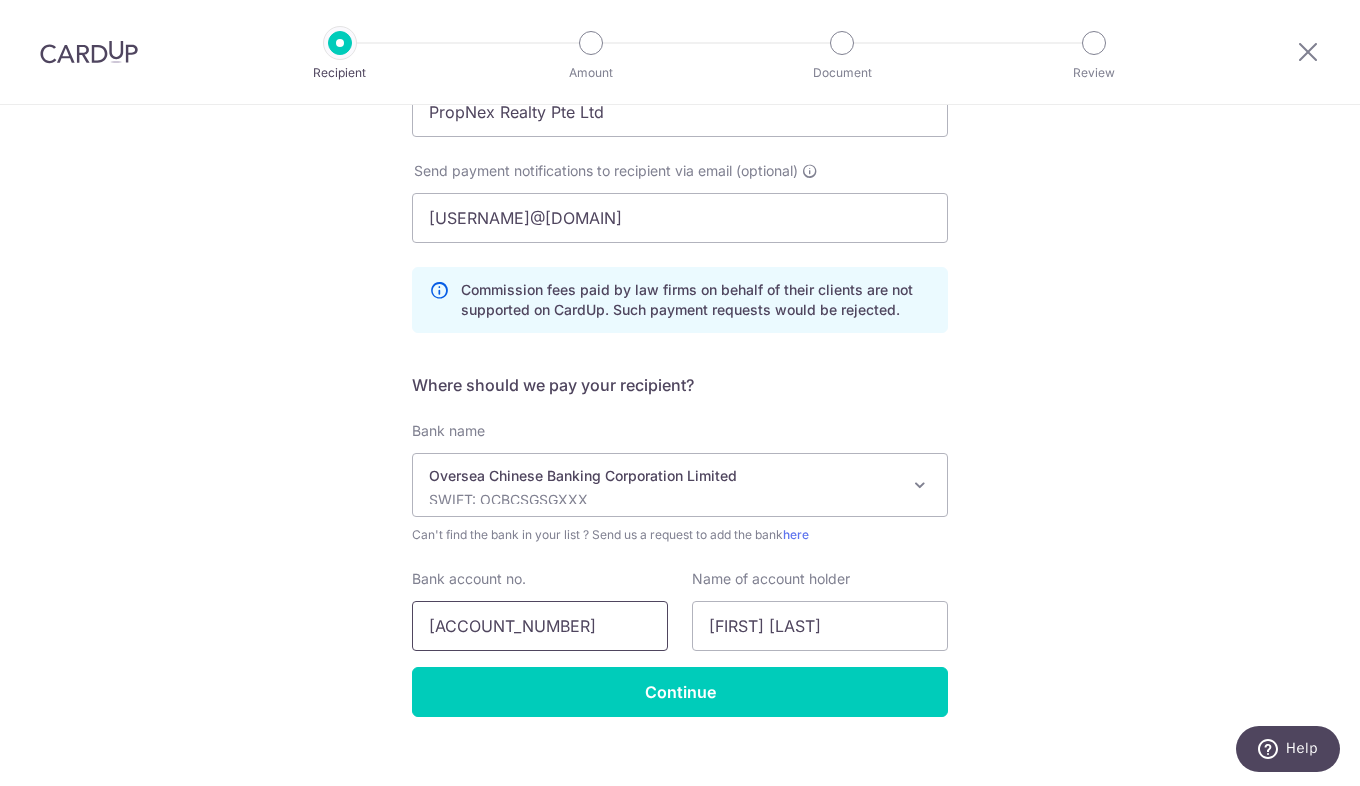 click on "501-807-101-001" at bounding box center (540, 626) 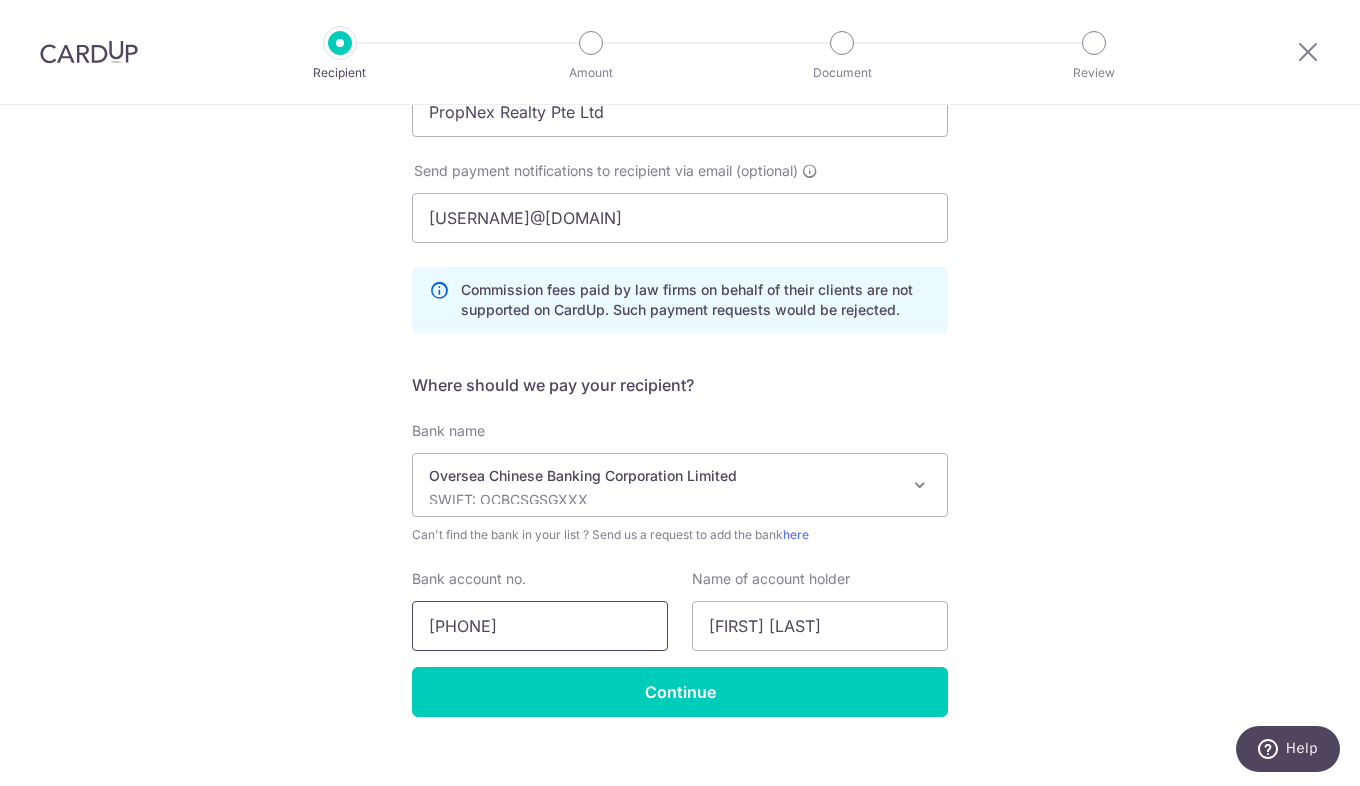 click on "501-807-101001" at bounding box center (540, 626) 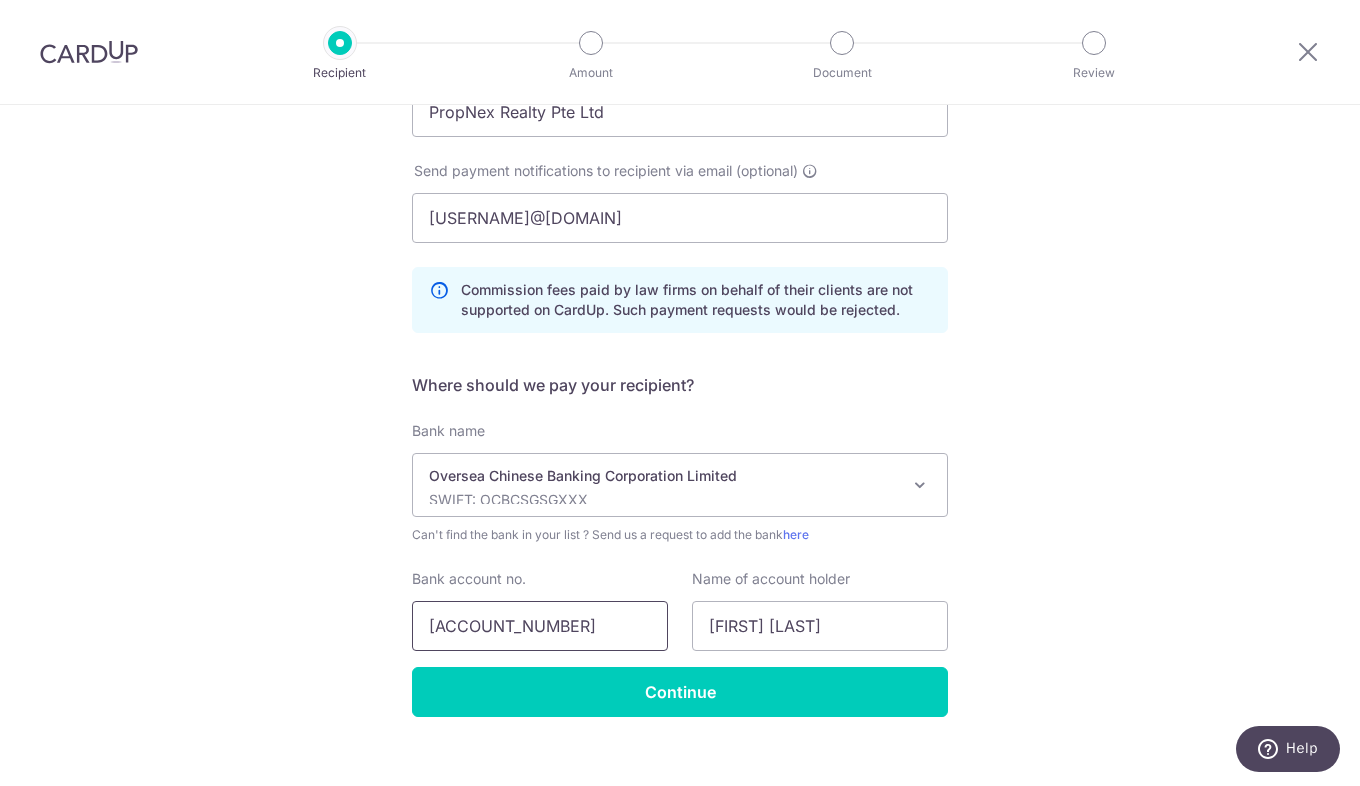 click on "501-807101001" at bounding box center [540, 626] 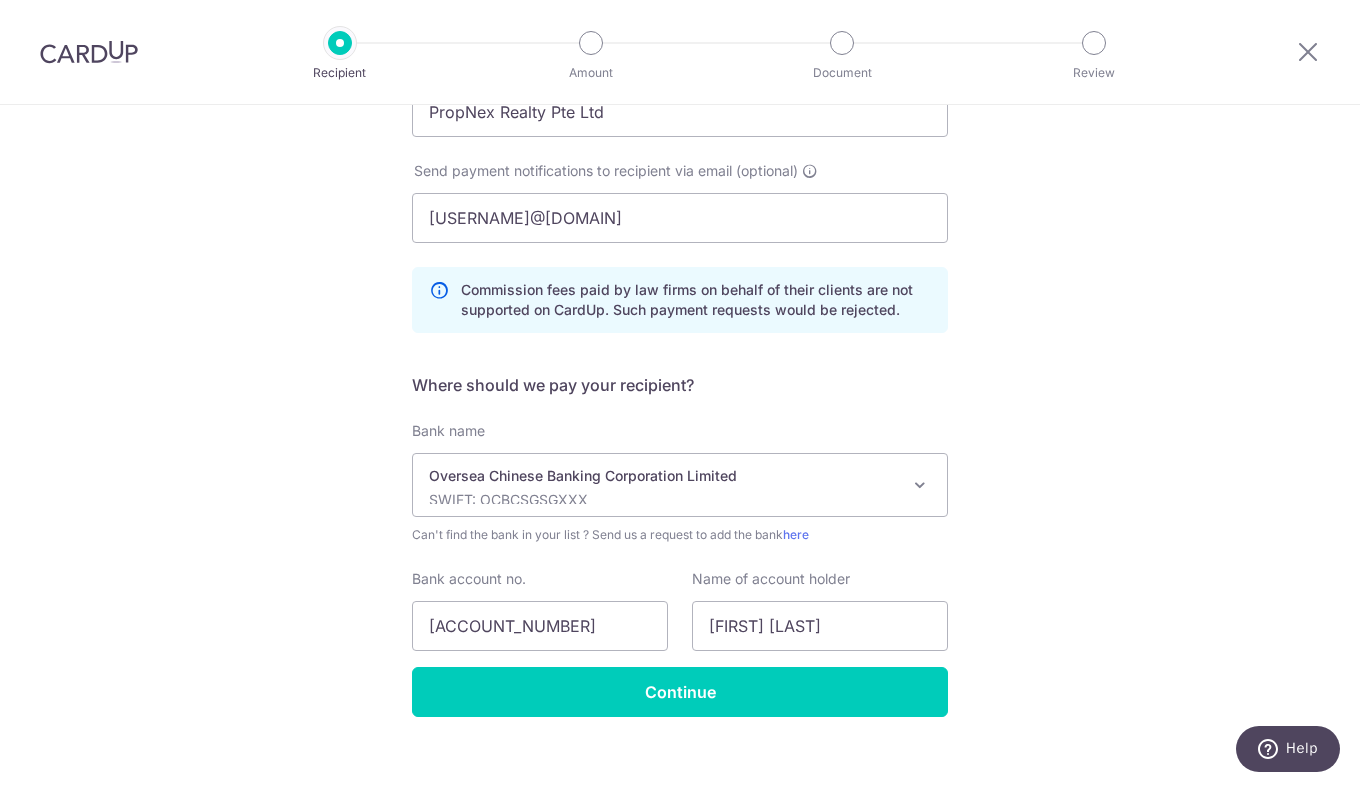 click on "Who would you like to pay?
Your recipient does not need a CardUp account to receive your payments.
Who should we send this property agency payment to ?
Company UEN/business registration number(as per supporting document)
199903004H
Search for your recipient’s UEN  here .
Property Agency Name (as per supporting document)
PropNex Realty Pte Ltd
Send payment notifications to recipient via email (optional)
janepham8902@gmail.com
URL" at bounding box center (680, 258) 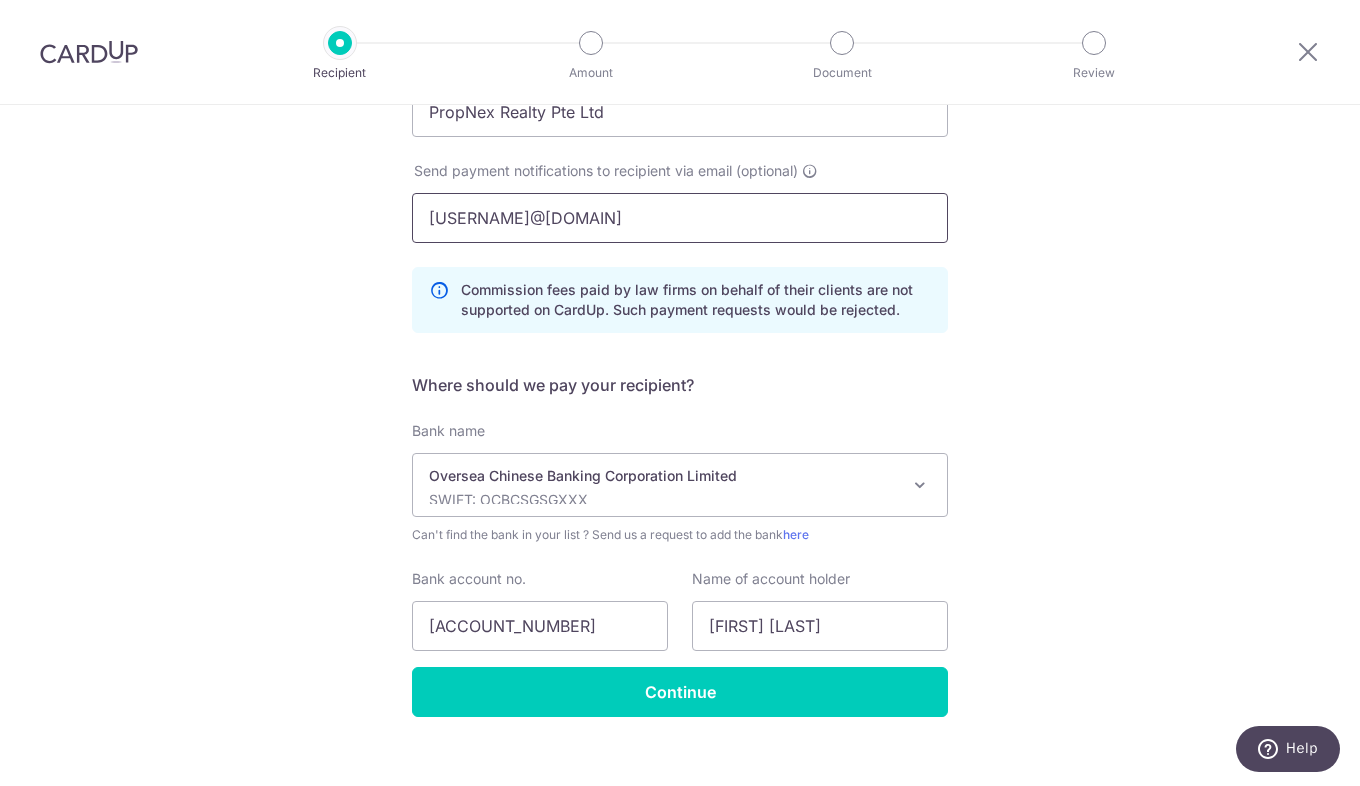 scroll, scrollTop: 300, scrollLeft: 0, axis: vertical 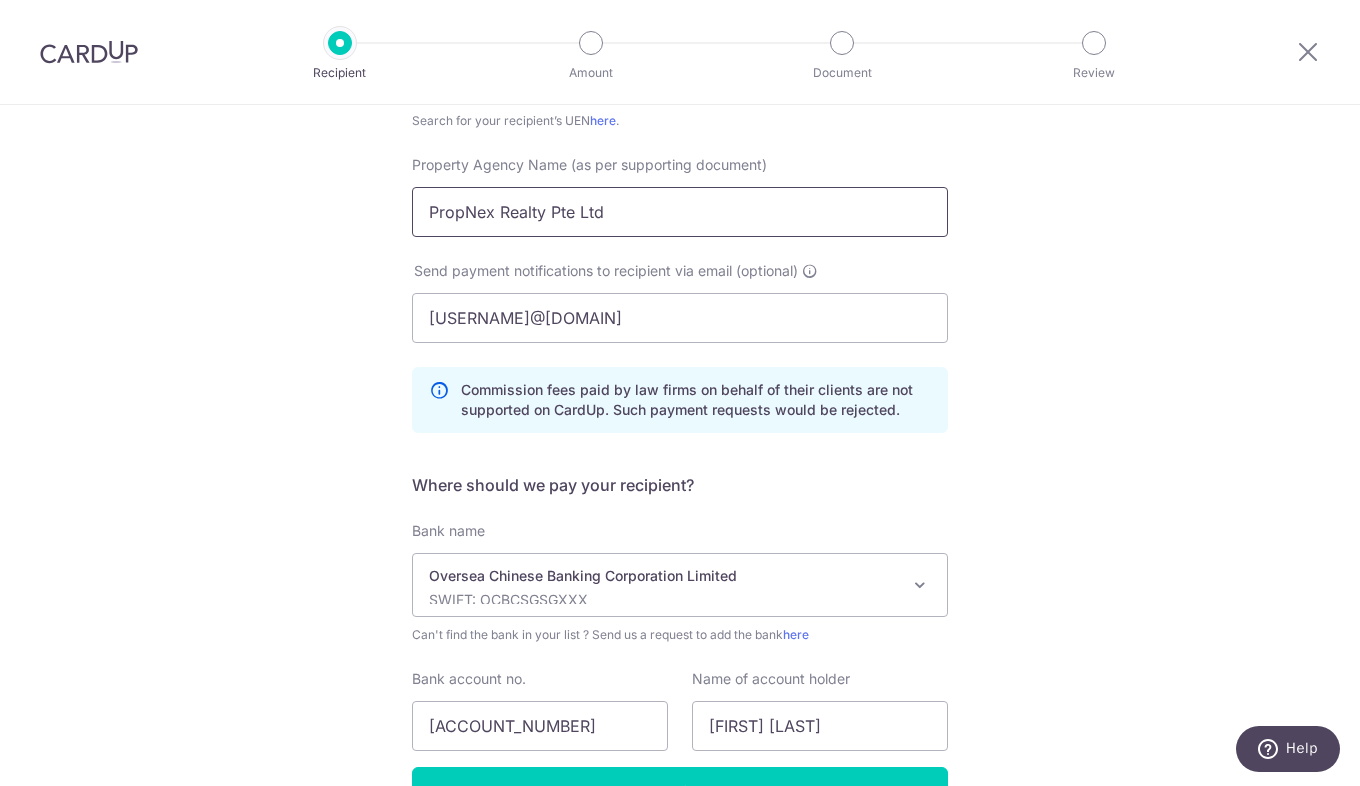 drag, startPoint x: 608, startPoint y: 214, endPoint x: 388, endPoint y: 220, distance: 220.0818 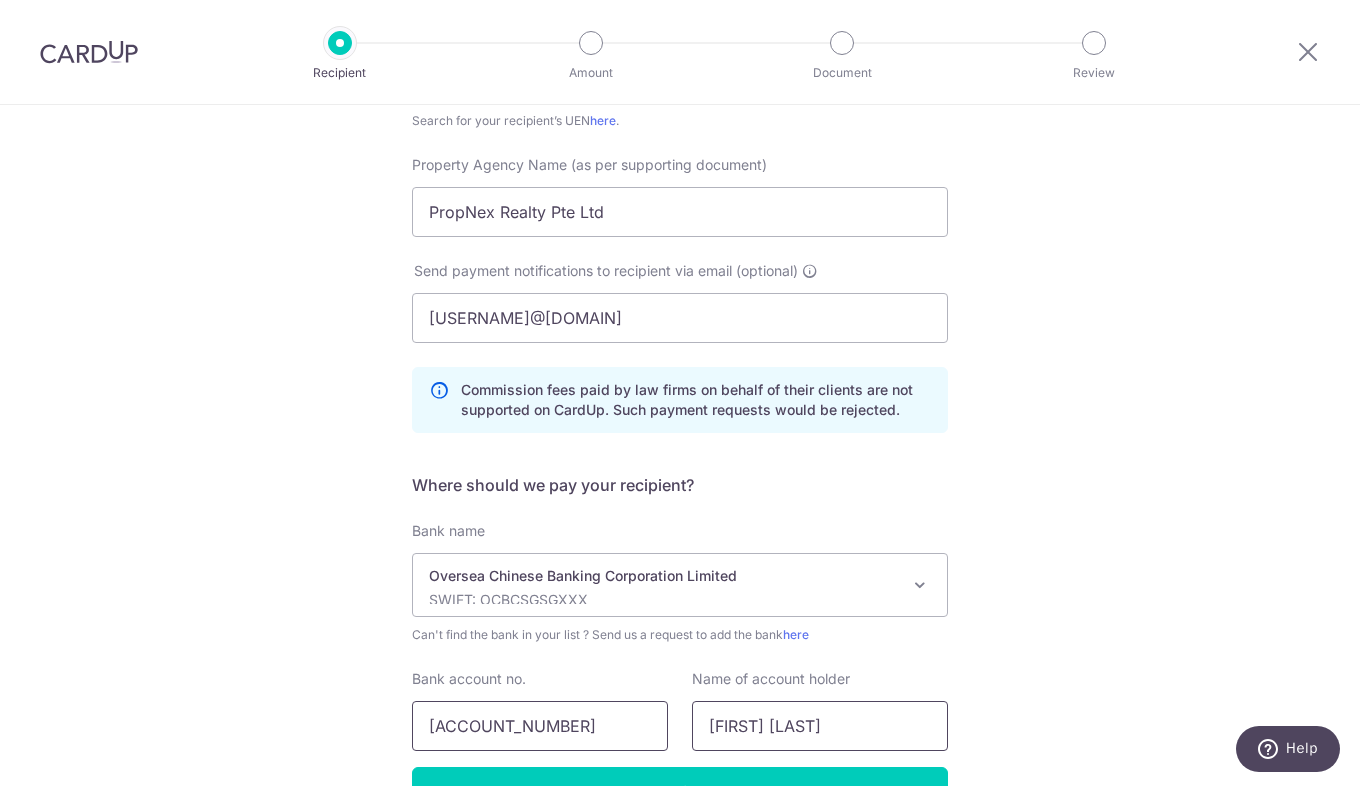 drag, startPoint x: 813, startPoint y: 732, endPoint x: 626, endPoint y: 731, distance: 187.00267 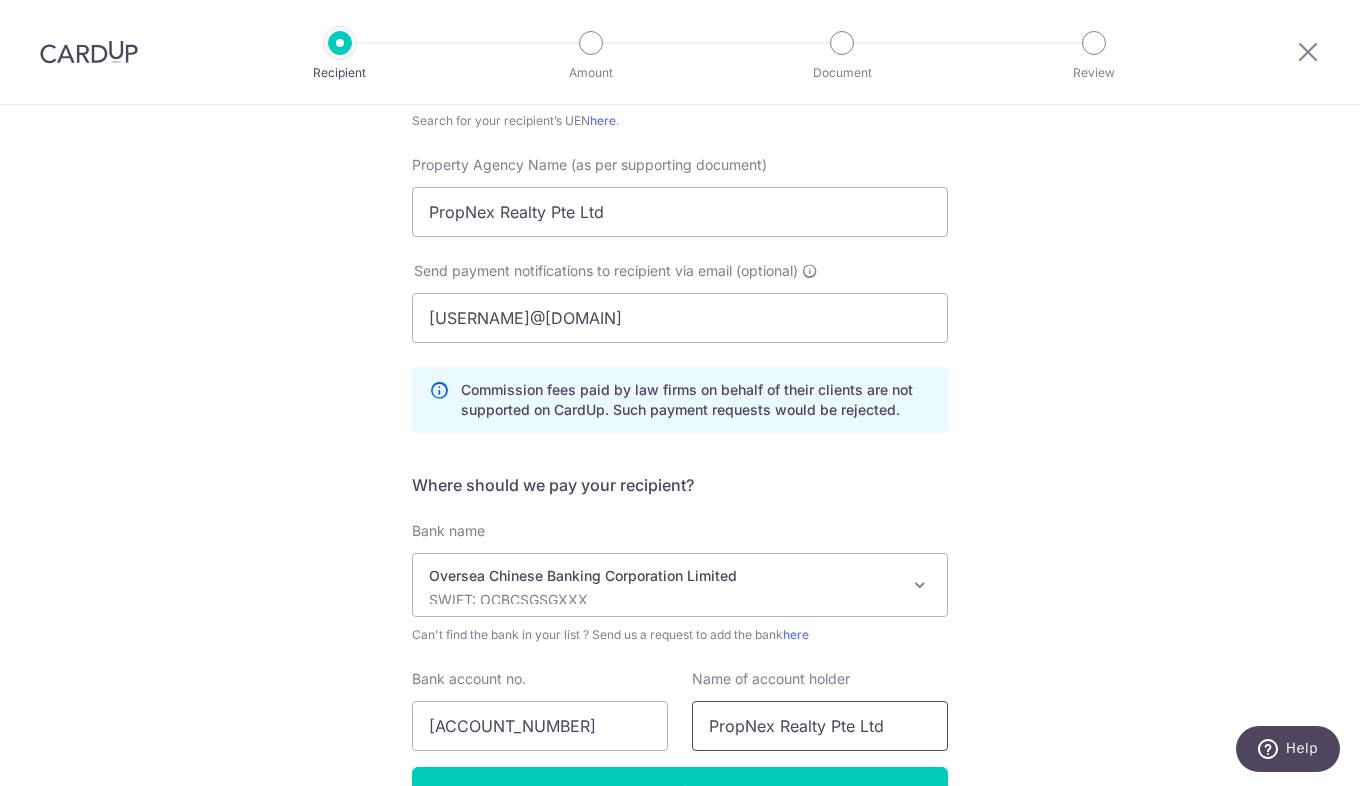 type on "PropNex Realty Pte Ltd" 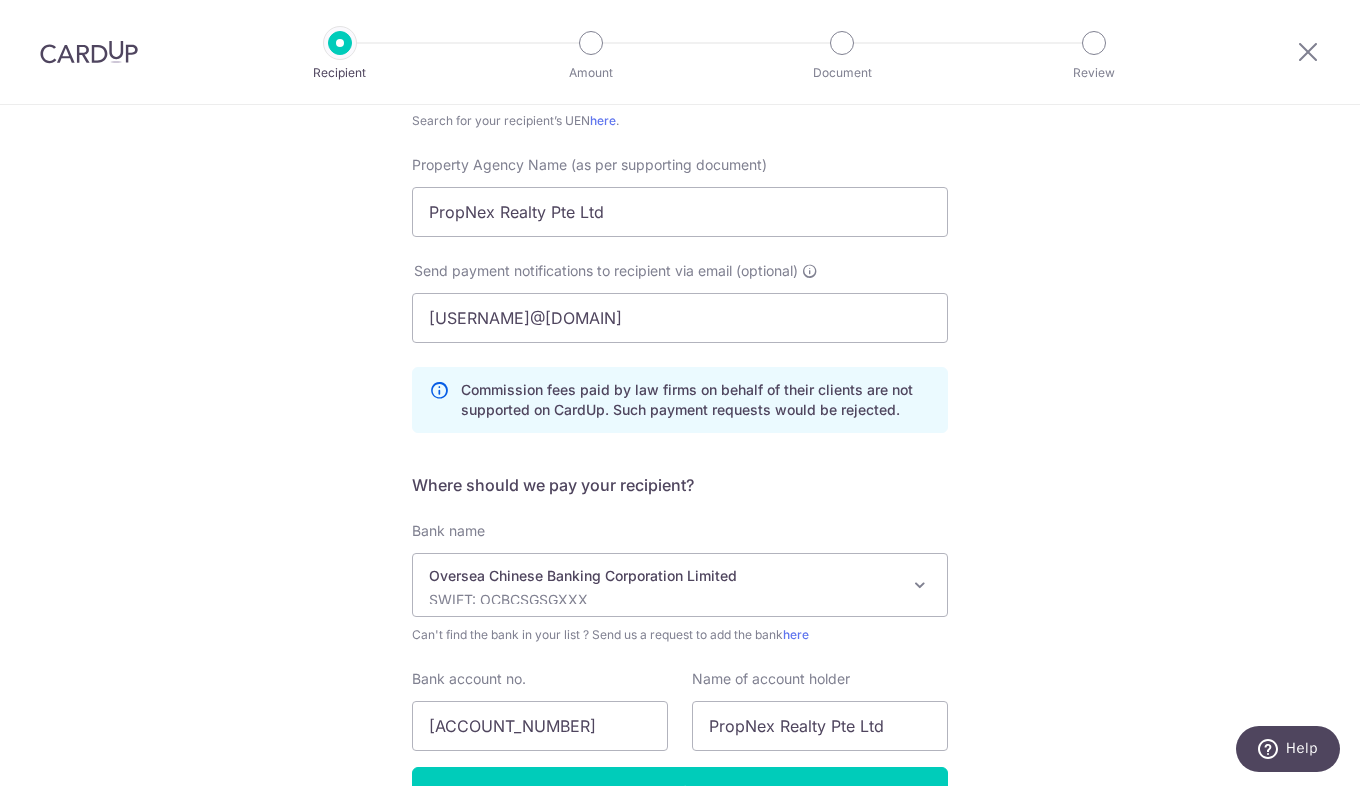 click on "Who would you like to pay?
Your recipient does not need a CardUp account to receive your payments.
Who should we send this property agency payment to ?
Company UEN/business registration number(as per supporting document)
199903004H
Search for your recipient’s UEN  here .
Property Agency Name (as per supporting document)
PropNex Realty Pte Ltd
Send payment notifications to recipient via email (optional)
janepham8902@gmail.com
URL" at bounding box center (680, 358) 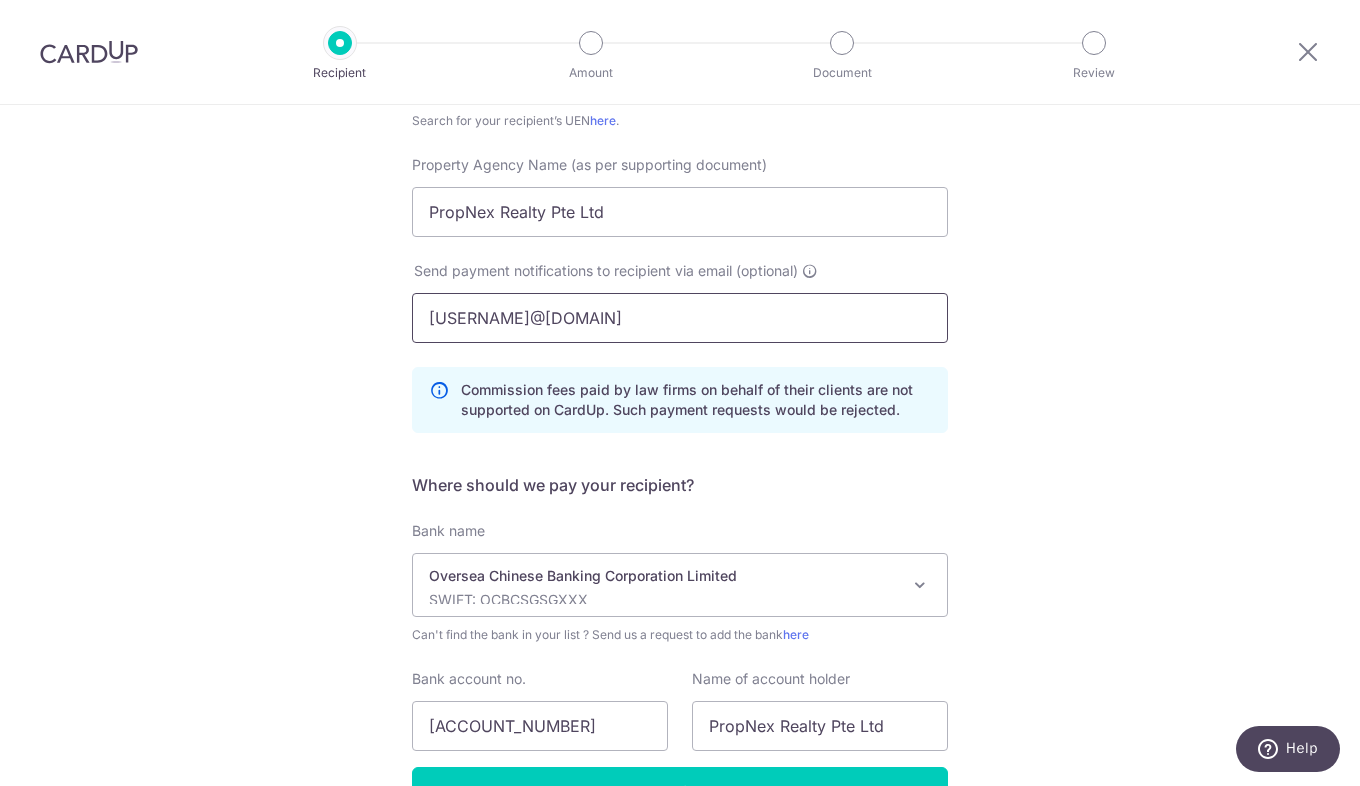 drag, startPoint x: 673, startPoint y: 331, endPoint x: 357, endPoint y: 343, distance: 316.22775 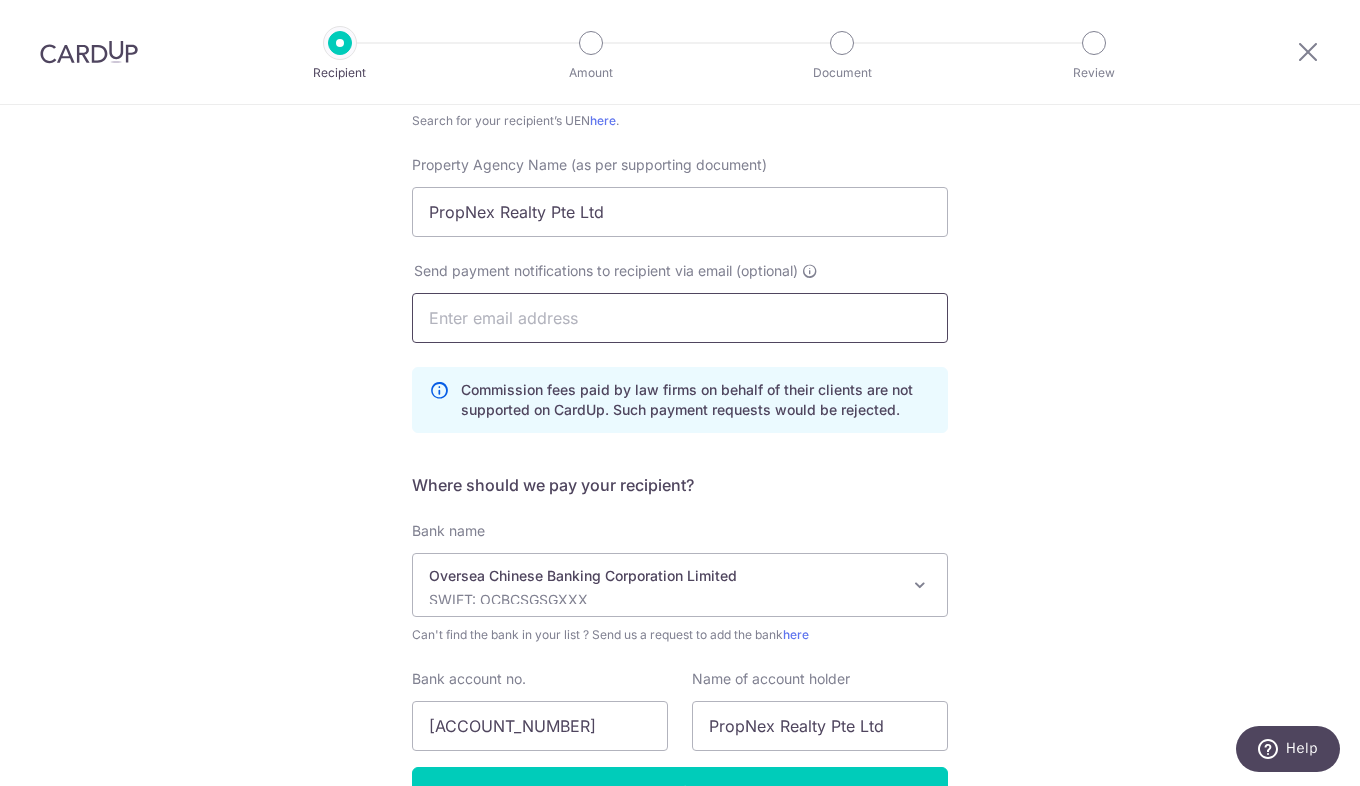 type 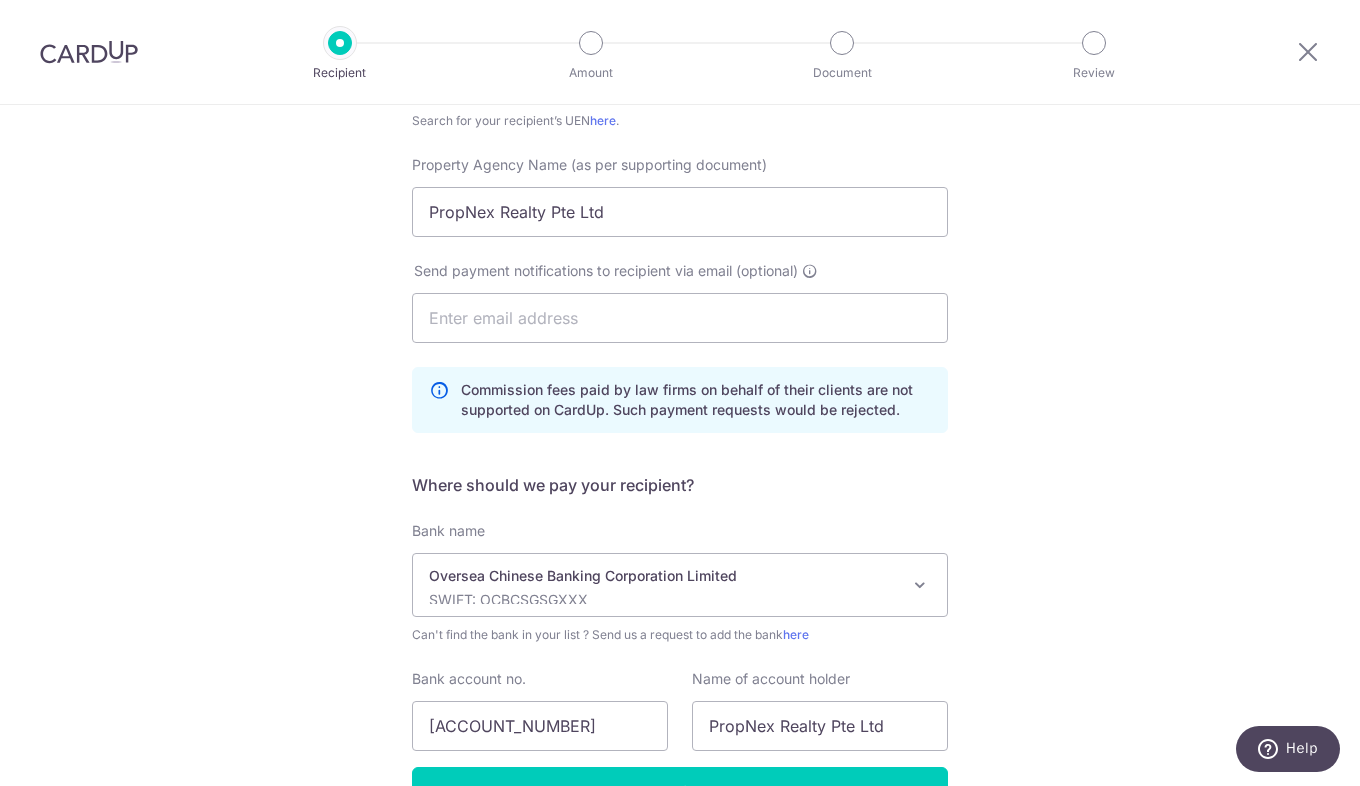 click on "Who would you like to pay?
Your recipient does not need a CardUp account to receive your payments.
Who should we send this property agency payment to ?
Company UEN/business registration number(as per supporting document)
199903004H
Search for your recipient’s UEN  here .
Property Agency Name (as per supporting document)
PropNex Realty Pte Ltd
Send payment notifications to recipient via email (optional)
URL" at bounding box center (680, 358) 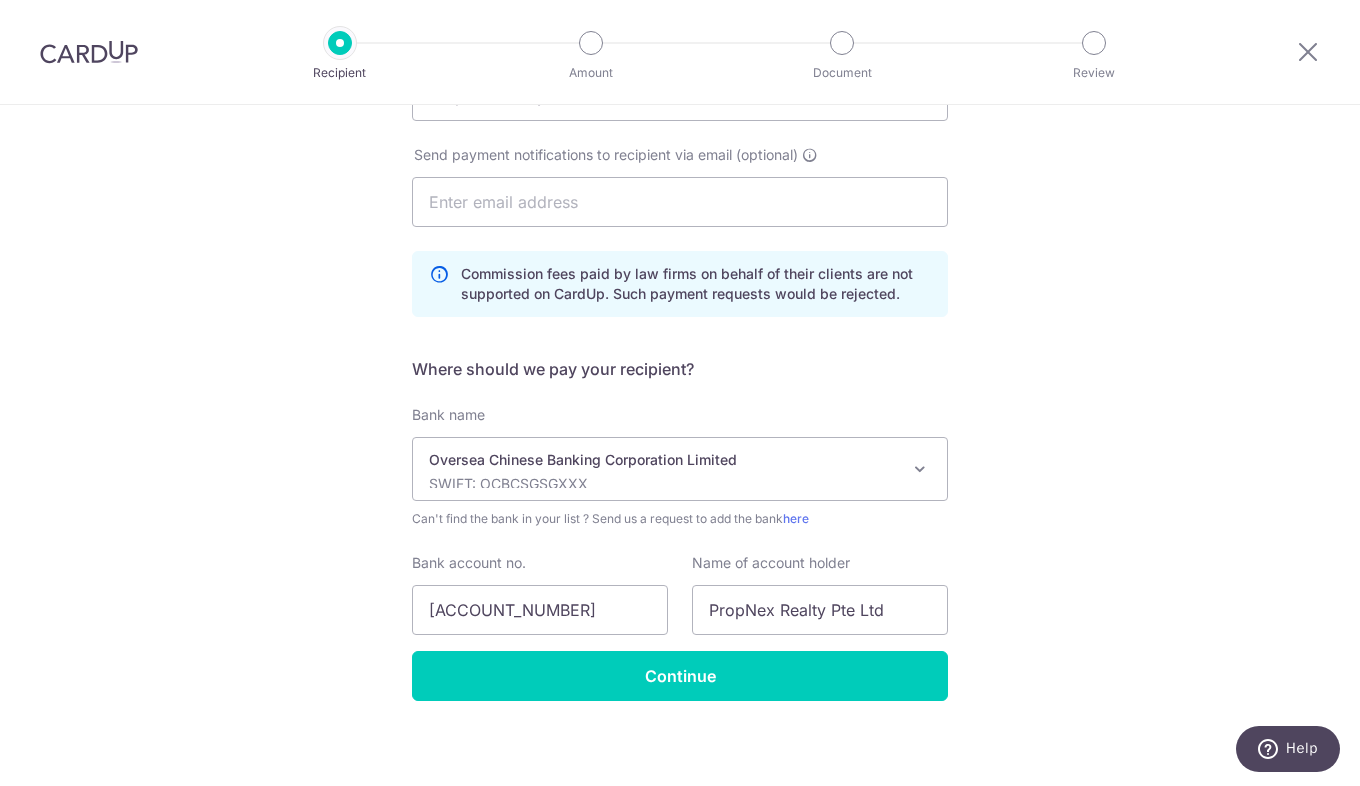 scroll, scrollTop: 425, scrollLeft: 0, axis: vertical 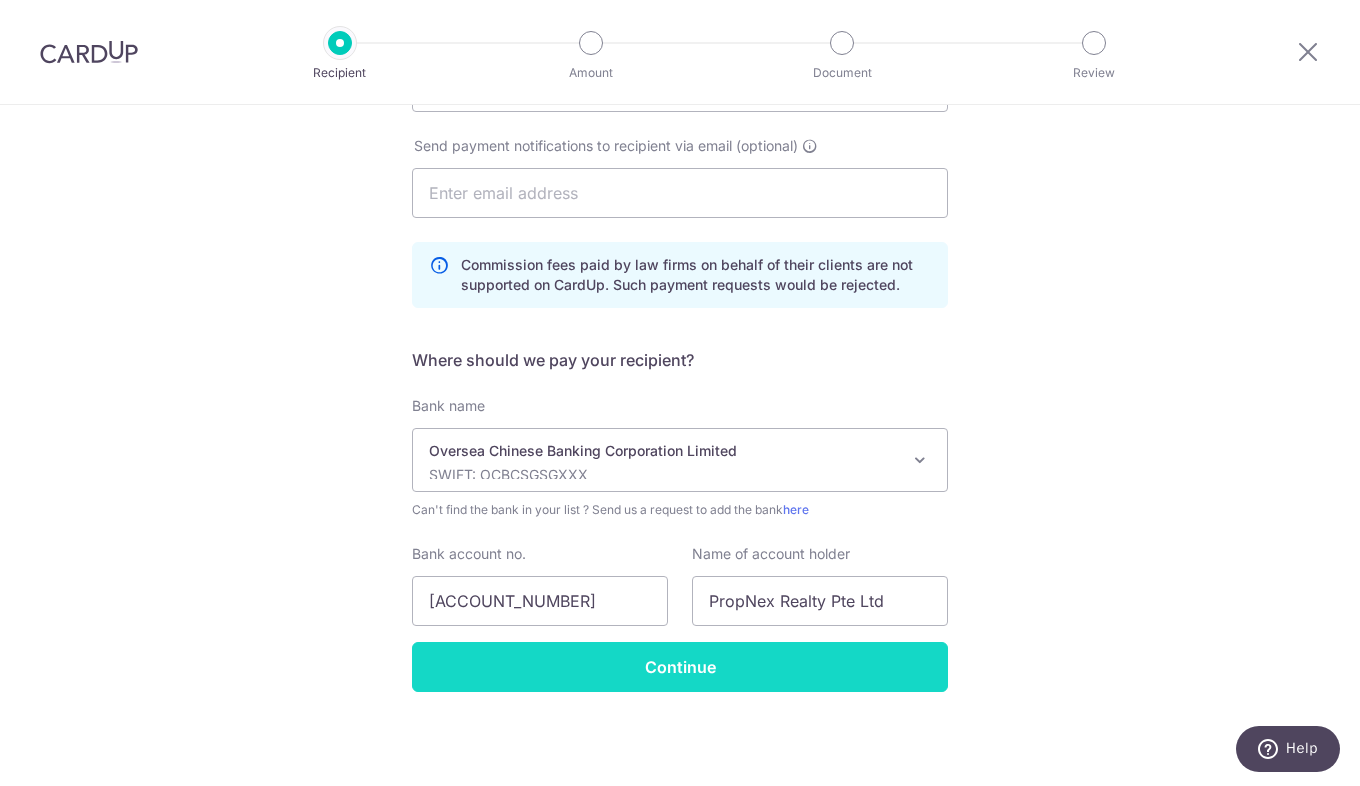 click on "Continue" at bounding box center [680, 667] 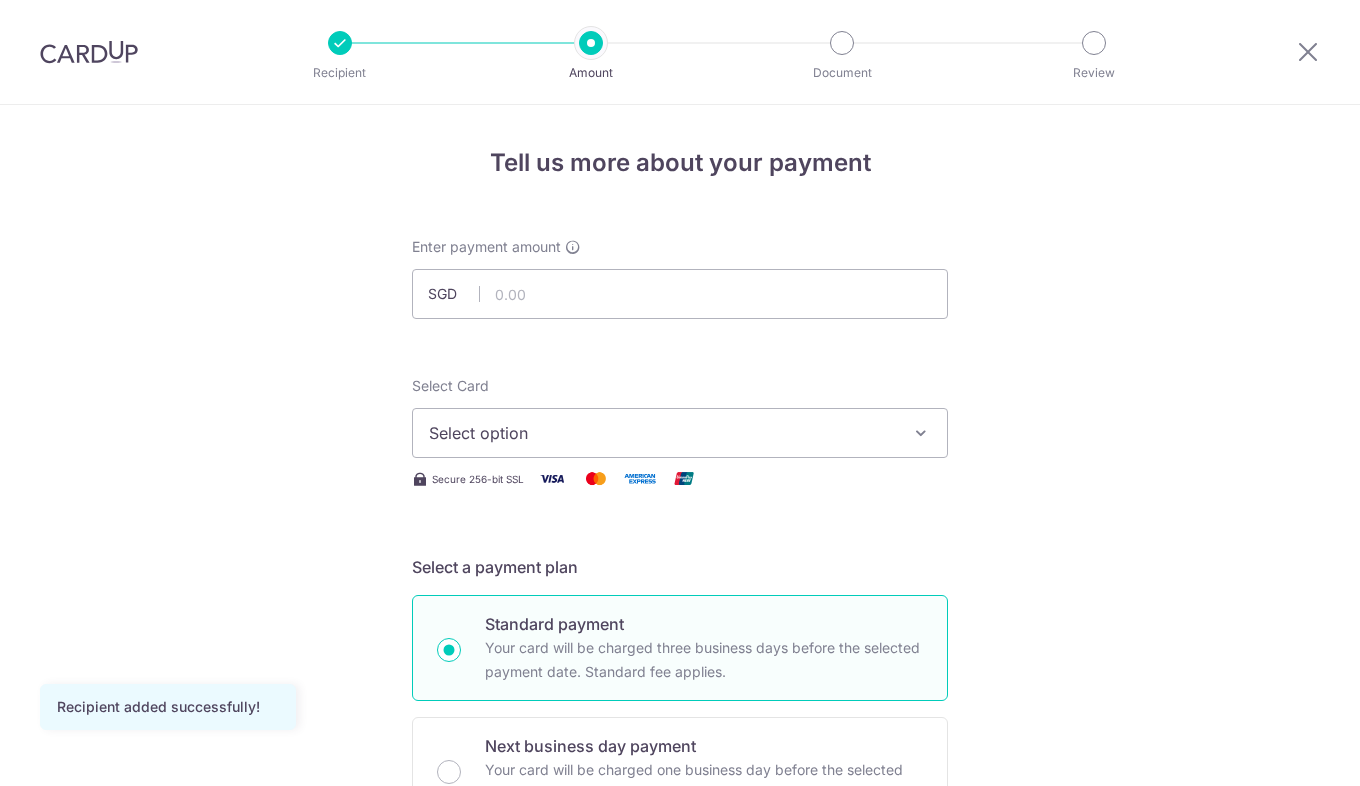 scroll, scrollTop: 0, scrollLeft: 0, axis: both 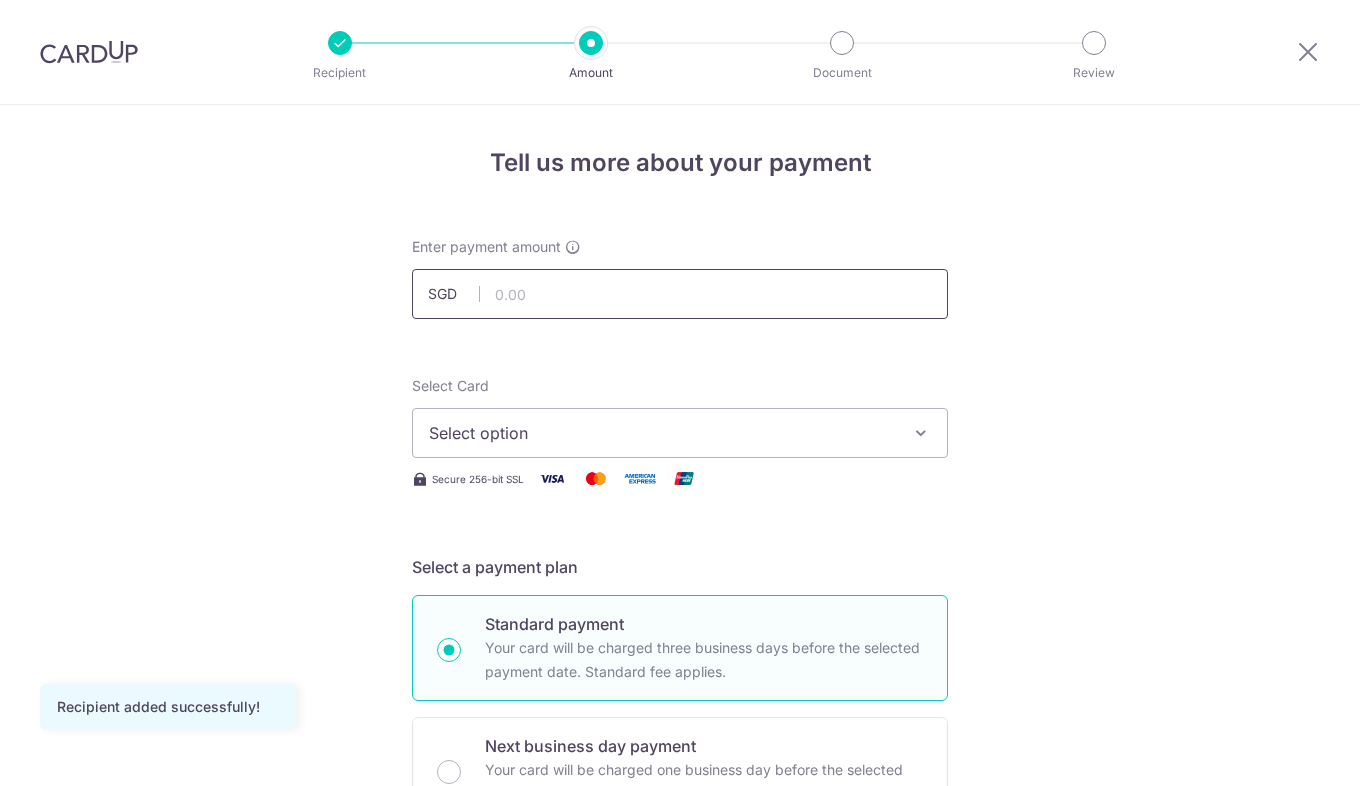 click at bounding box center (680, 294) 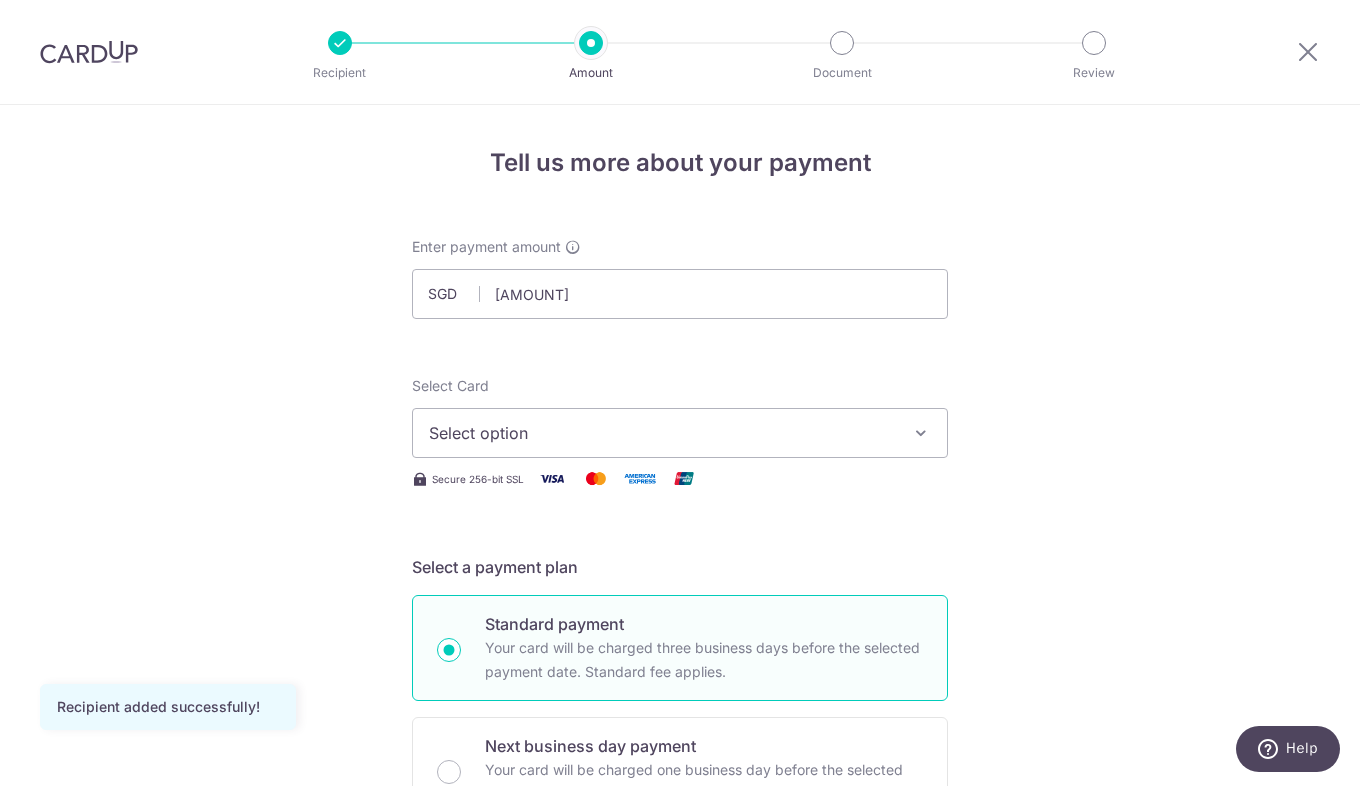 type on "5,995.00" 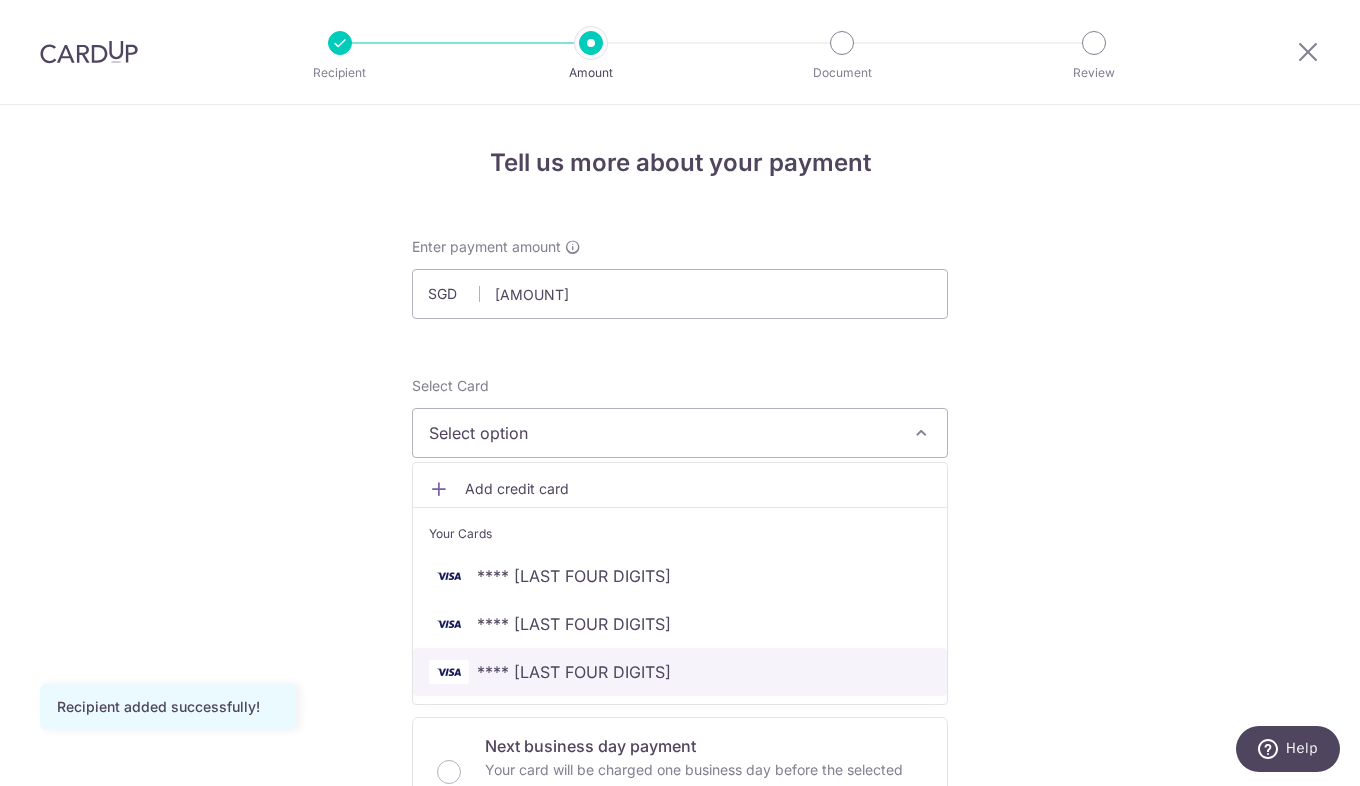 drag, startPoint x: 548, startPoint y: 673, endPoint x: 561, endPoint y: 659, distance: 19.104973 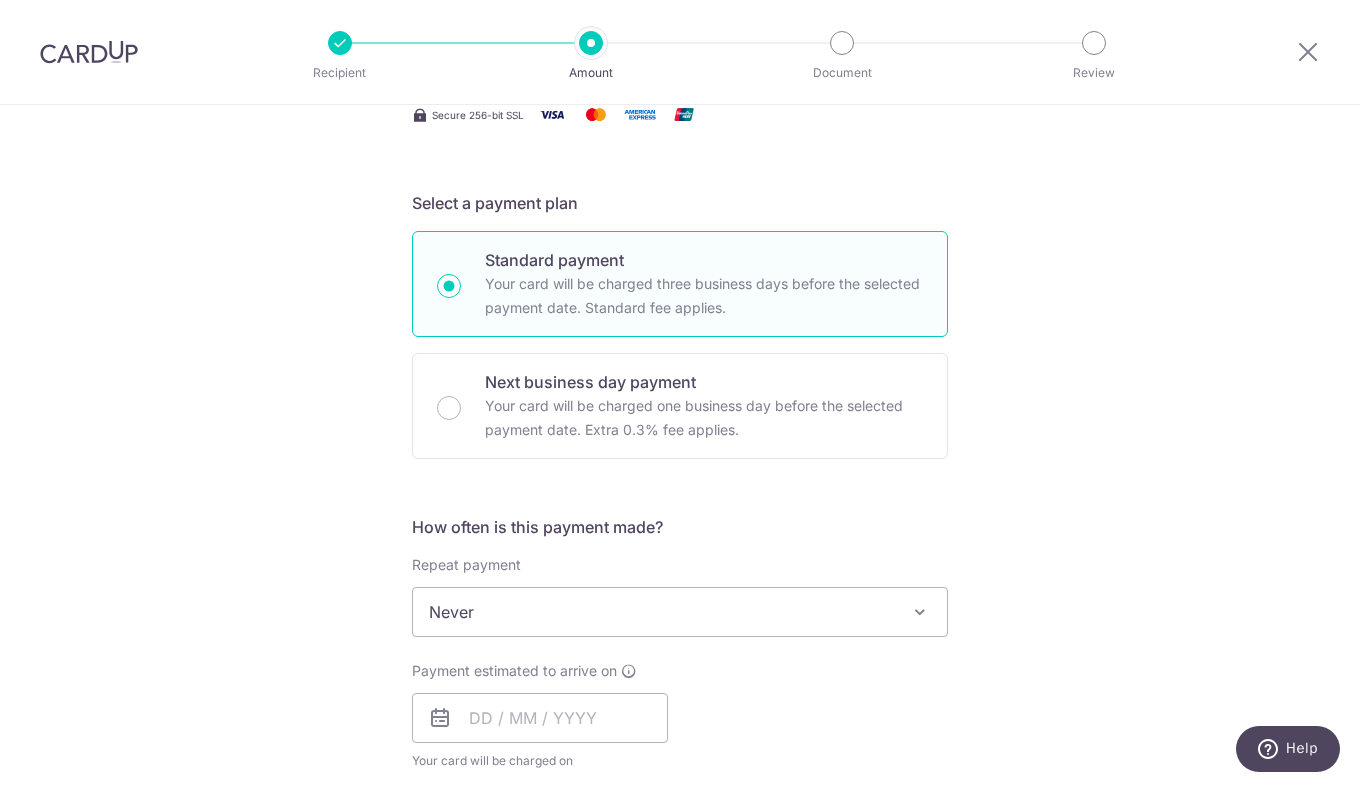 scroll, scrollTop: 500, scrollLeft: 0, axis: vertical 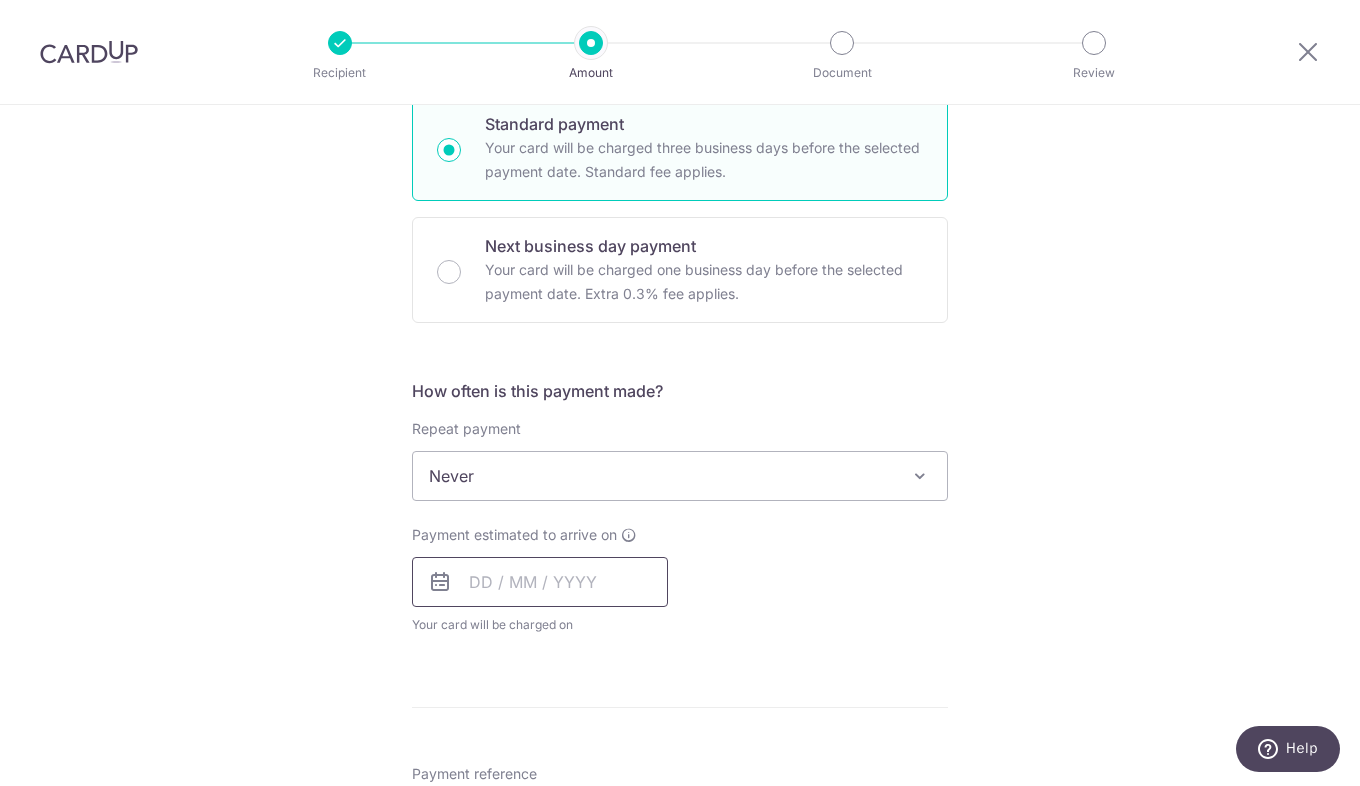 click at bounding box center [540, 582] 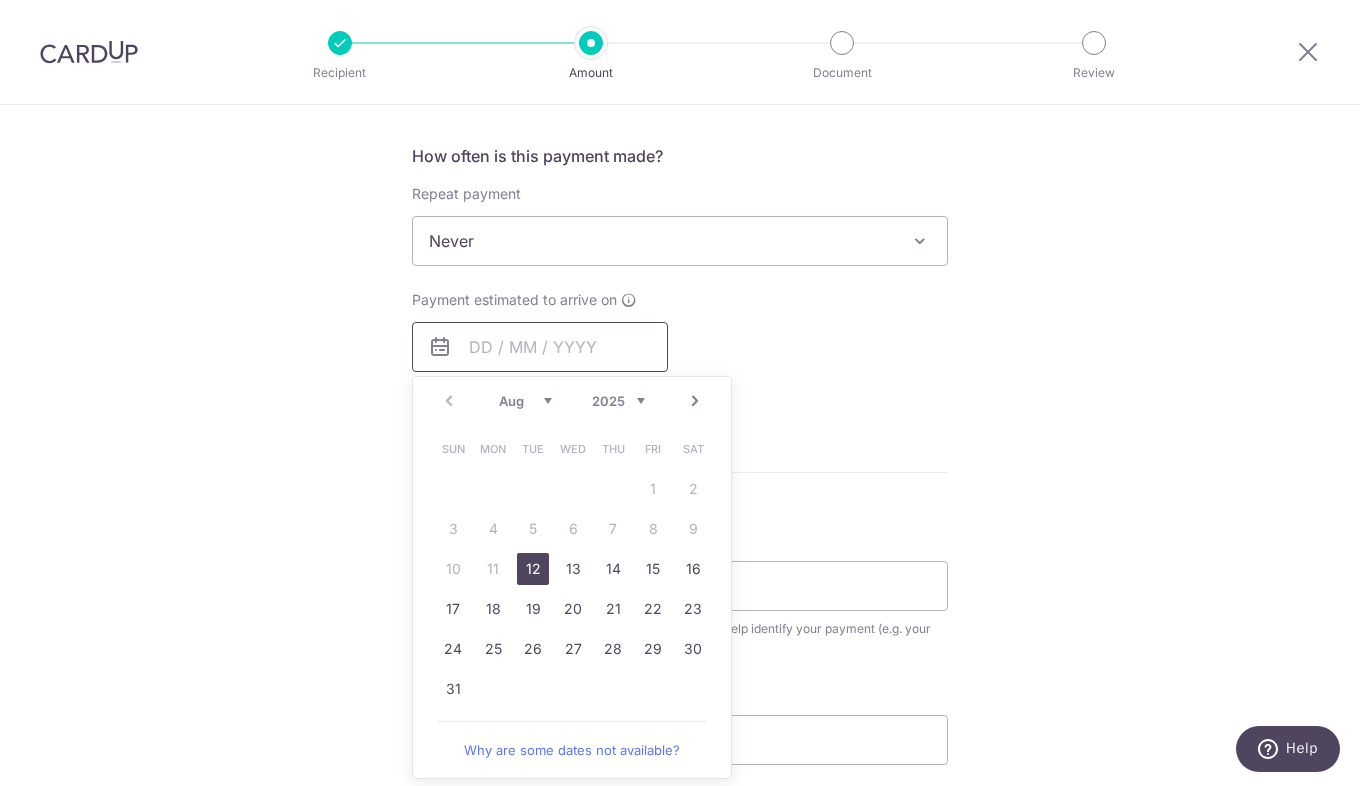scroll, scrollTop: 800, scrollLeft: 0, axis: vertical 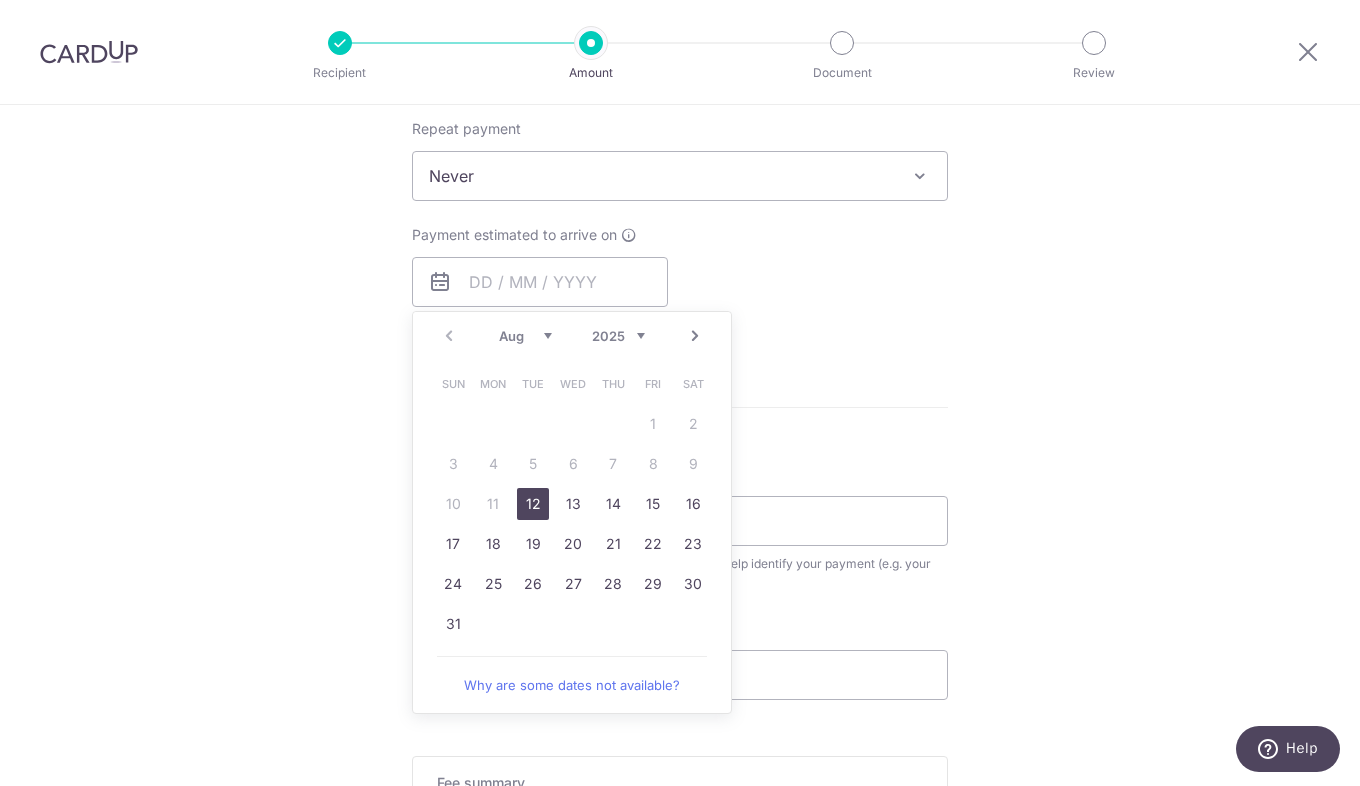 click on "12" at bounding box center [533, 504] 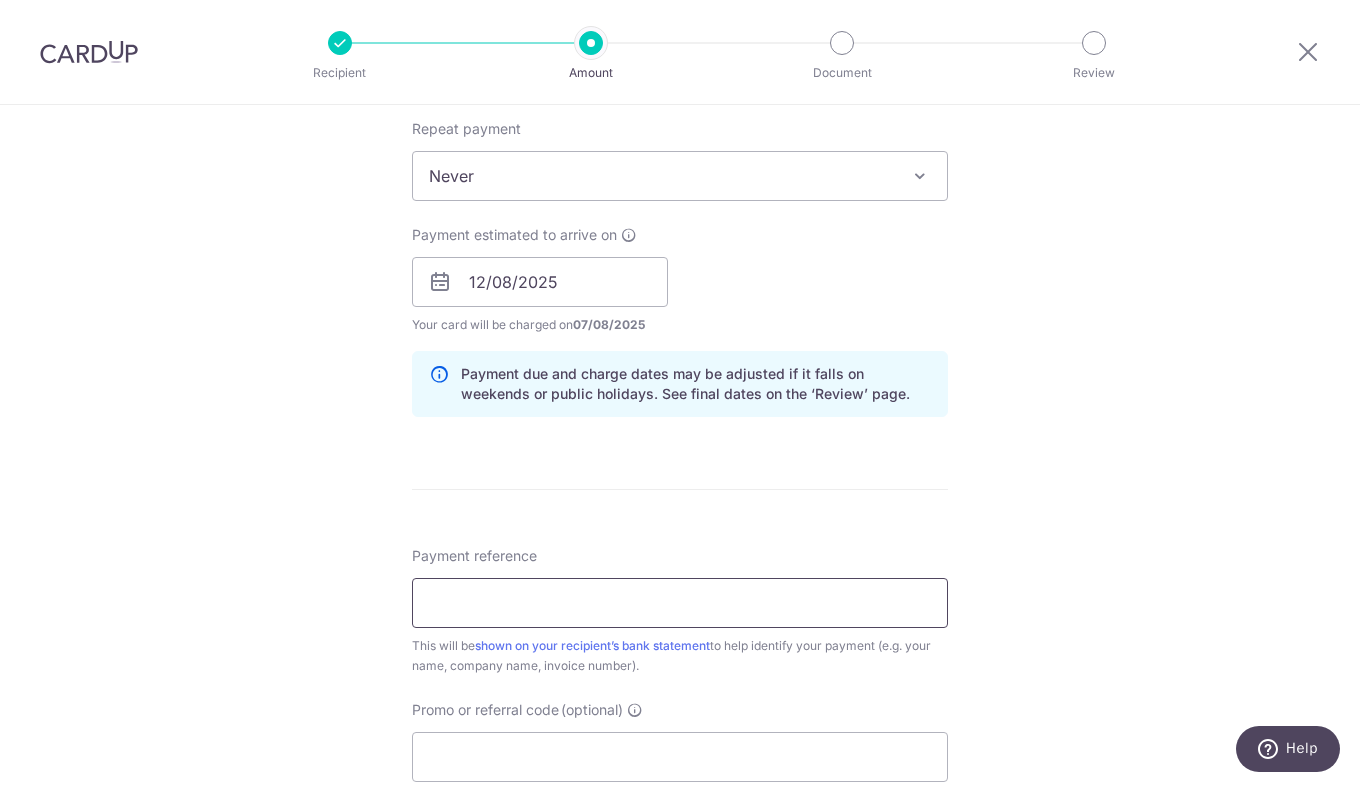 click on "Payment reference" at bounding box center (680, 603) 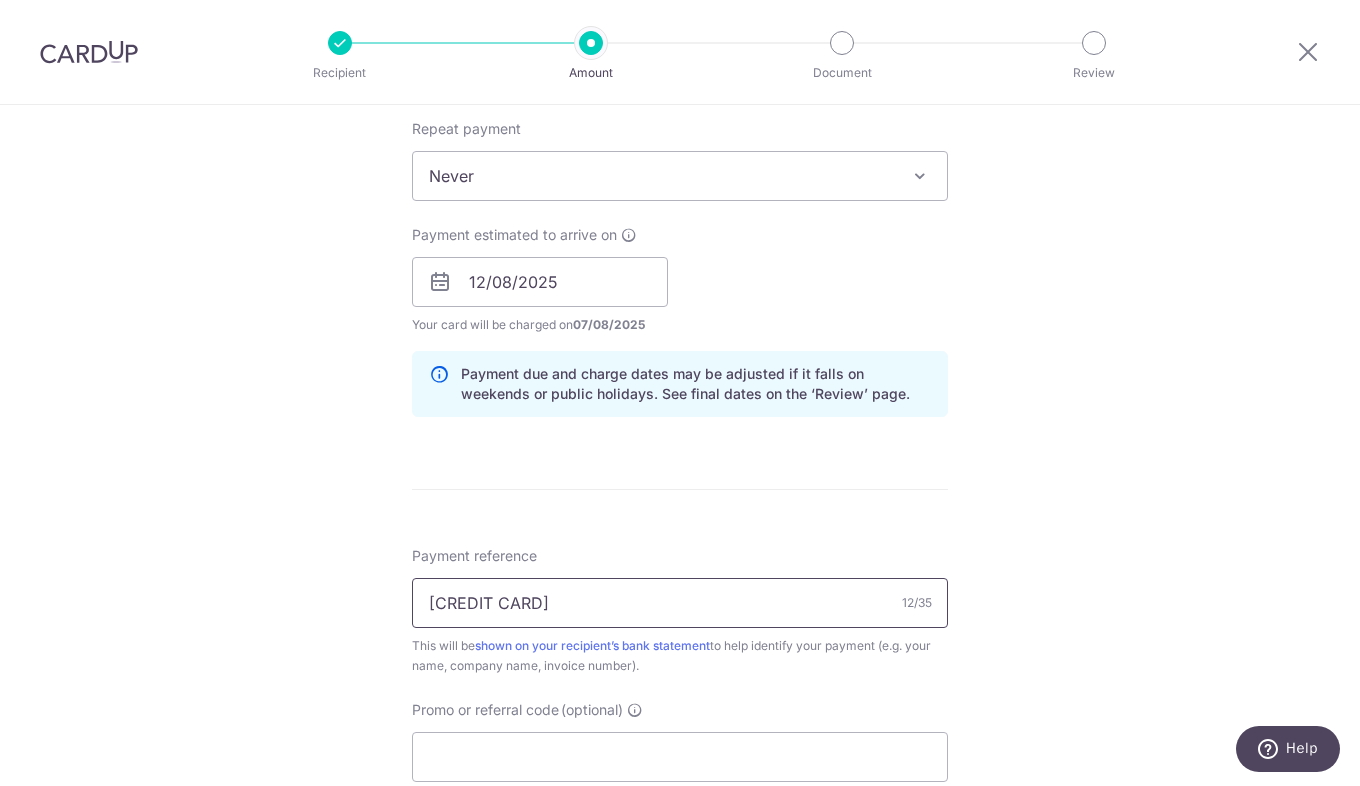 click on "IX250801643" at bounding box center [680, 603] 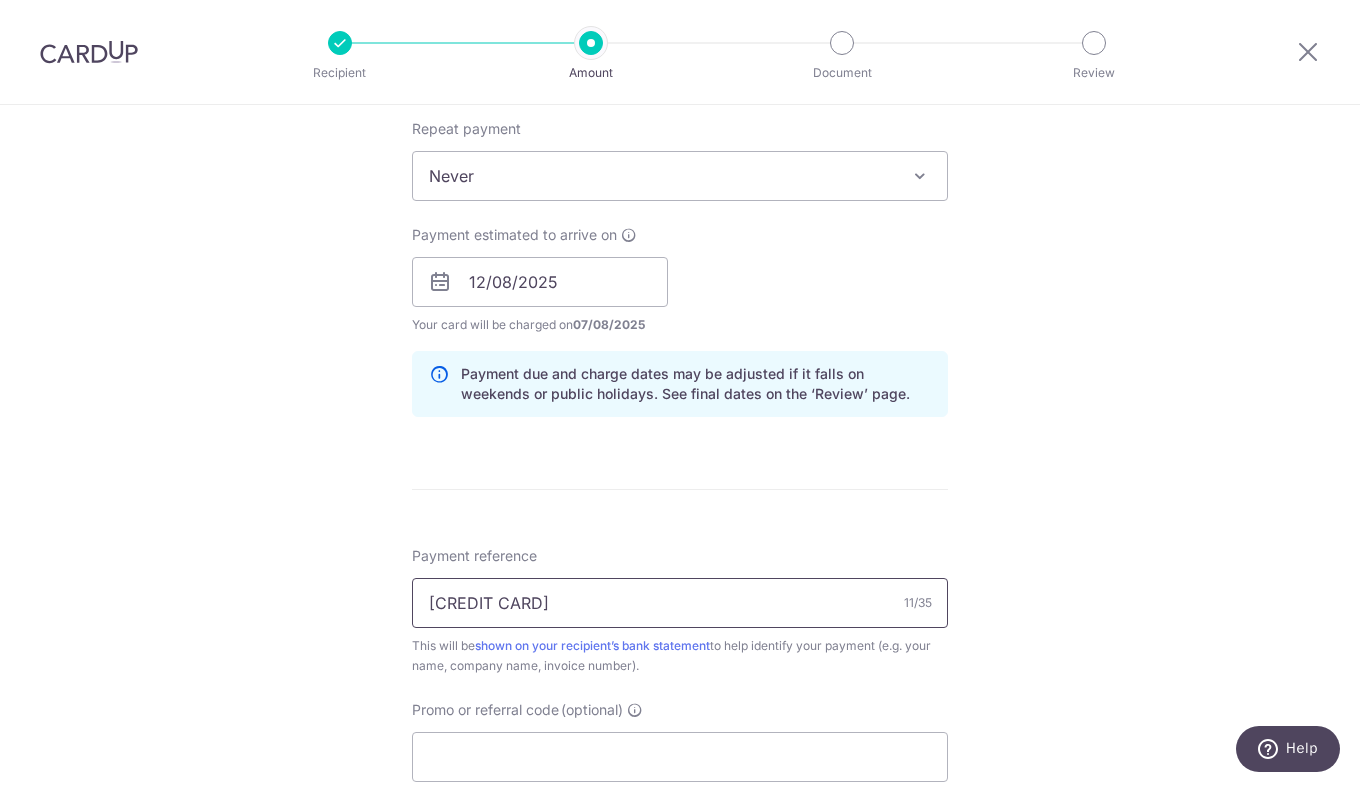 click on "IX250801643" at bounding box center [680, 603] 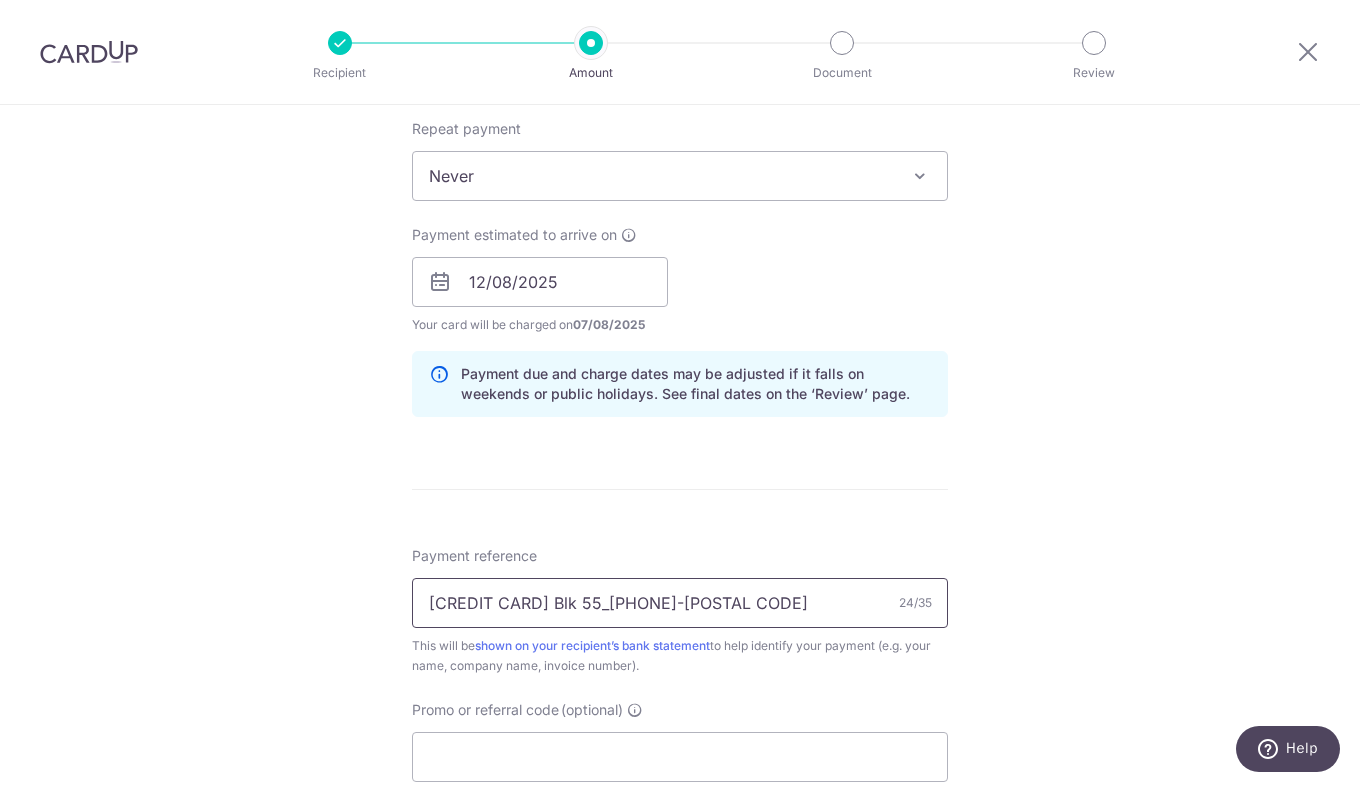 type on "IX250801643 Blk 55_11-51" 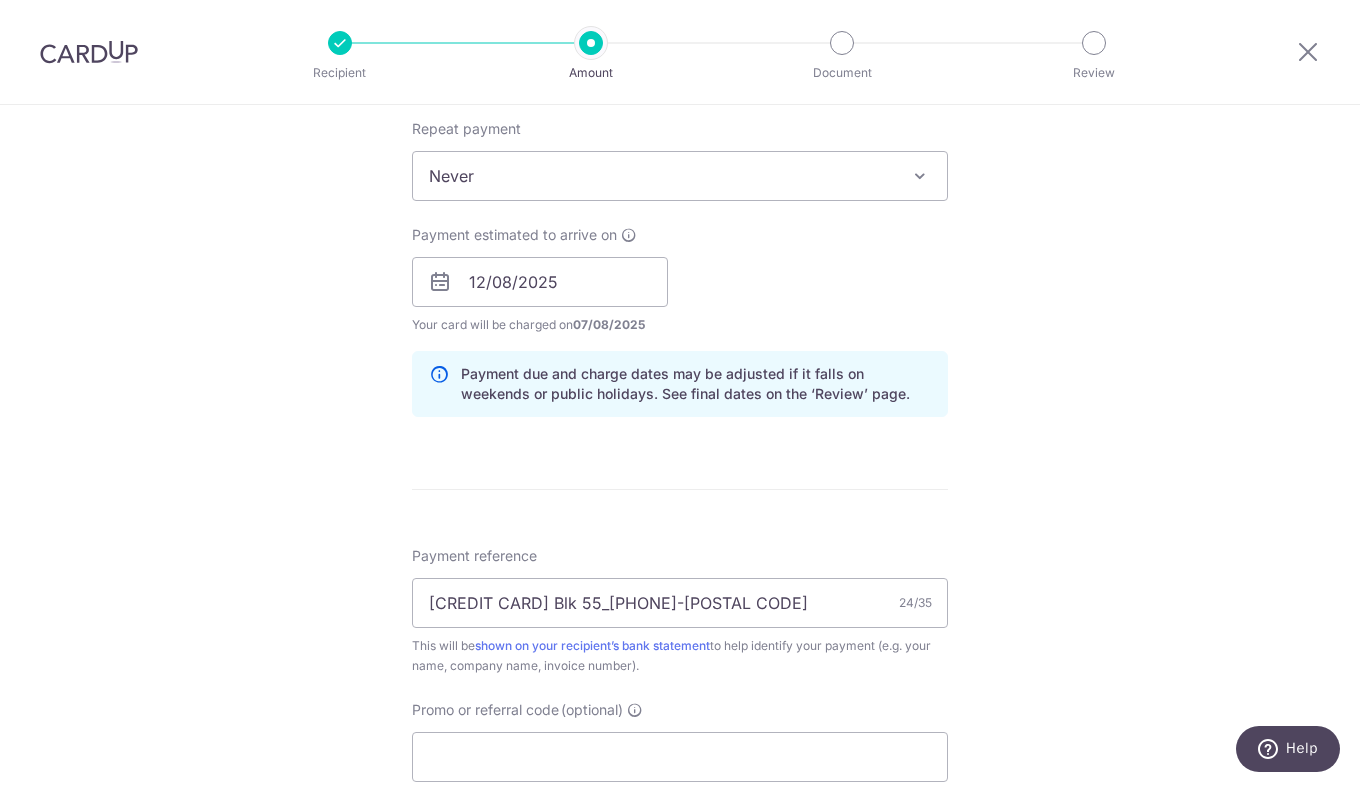 click on "Tell us more about your payment
Enter payment amount
SGD
5,995.00
5995.00
Recipient added successfully!
Select Card
**** 9994
Add credit card
Your Cards
**** 1099
**** 5028
**** 9994
Secure 256-bit SSL
Text
New card details
Card" at bounding box center [680, 250] 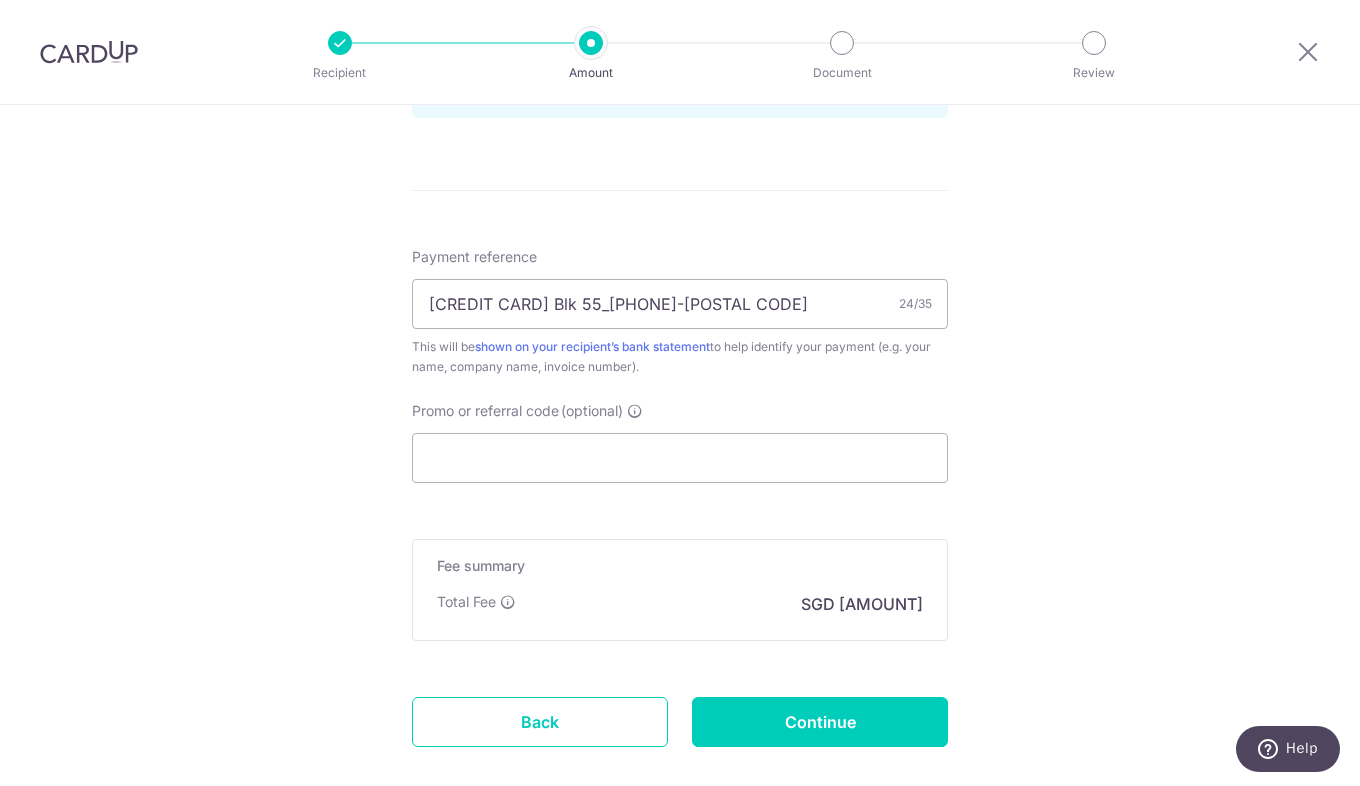 scroll, scrollTop: 1100, scrollLeft: 0, axis: vertical 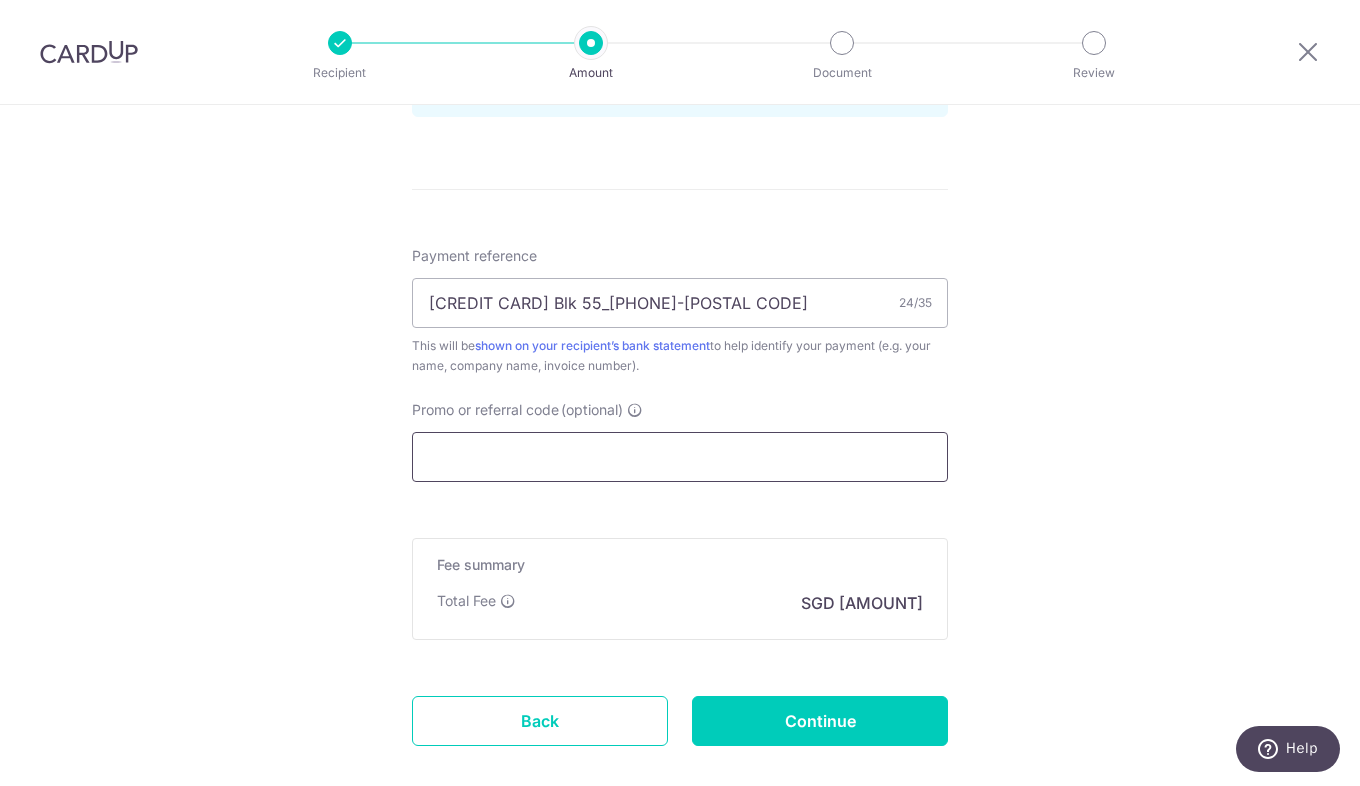click on "Promo or referral code
(optional)" at bounding box center (680, 457) 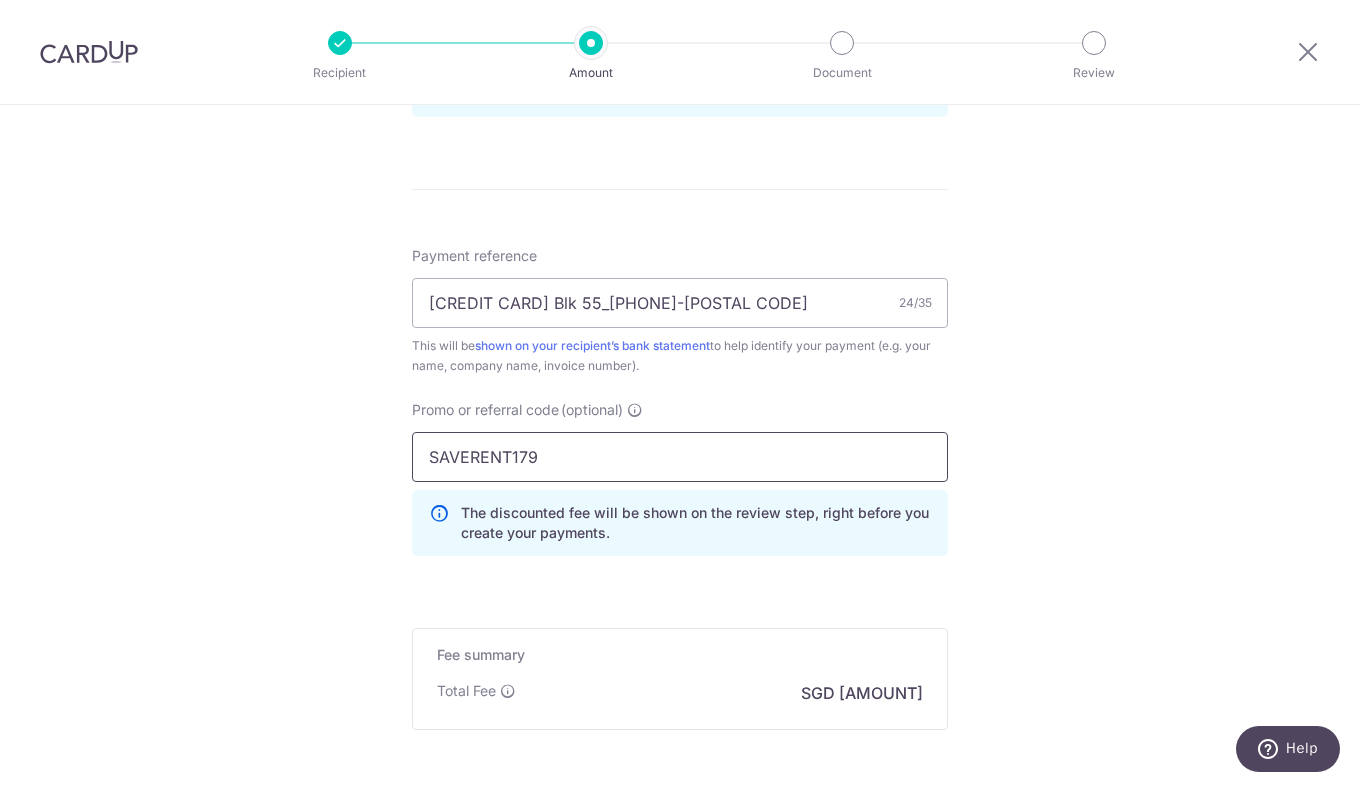 type on "SAVERENT179" 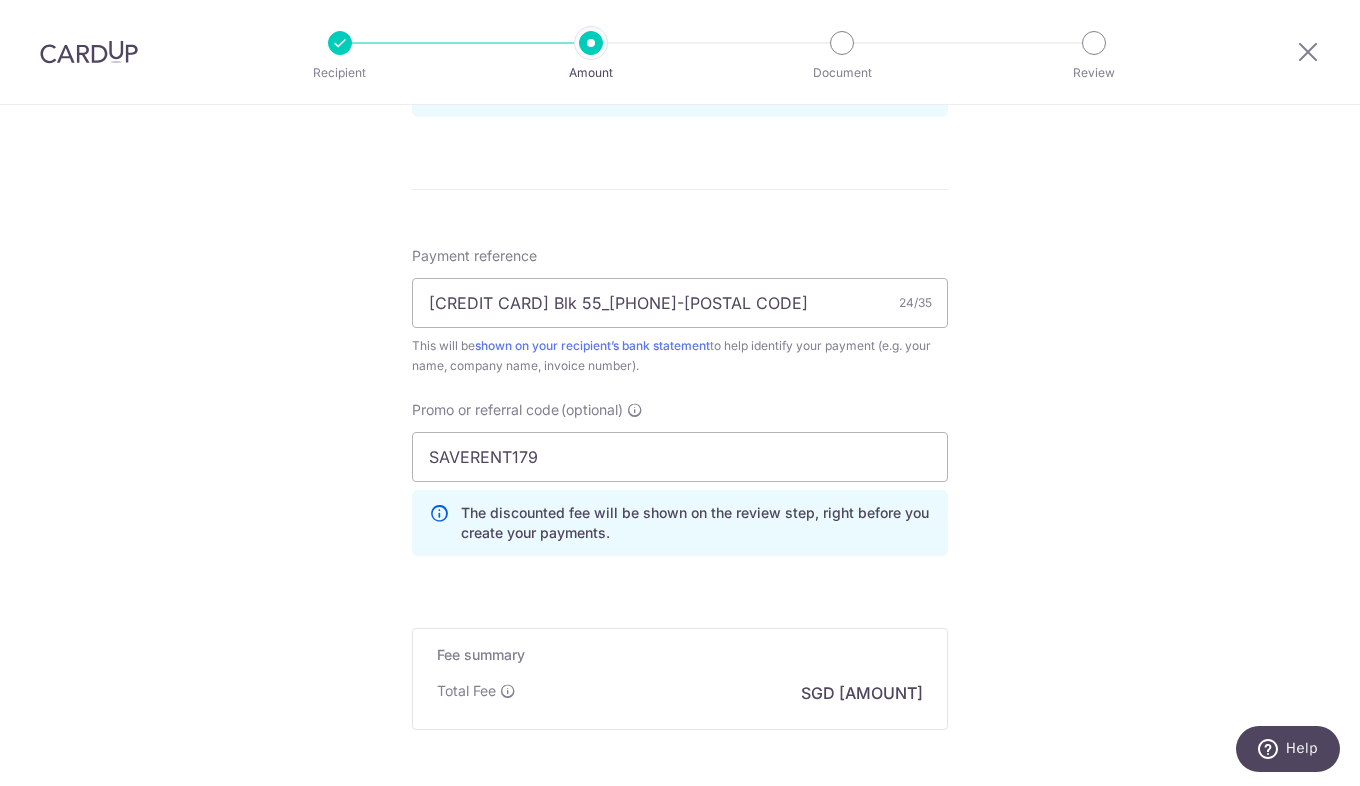 click on "Tell us more about your payment
Enter payment amount
SGD
5,995.00
5995.00
Recipient added successfully!
Select Card
**** 9994
Add credit card
Your Cards
**** 1099
**** 5028
**** 9994
Secure 256-bit SSL
Text
New card details
Card" at bounding box center (680, -5) 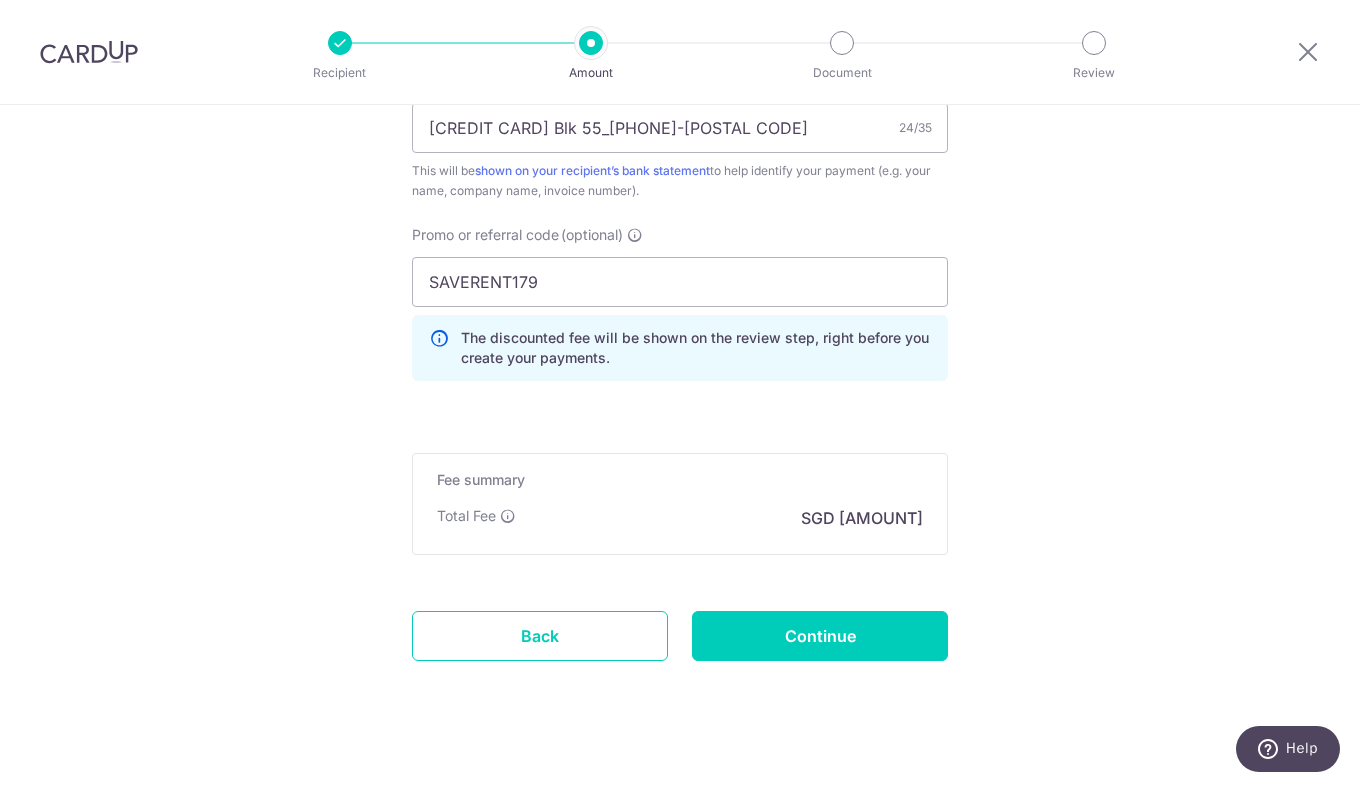 scroll, scrollTop: 1300, scrollLeft: 0, axis: vertical 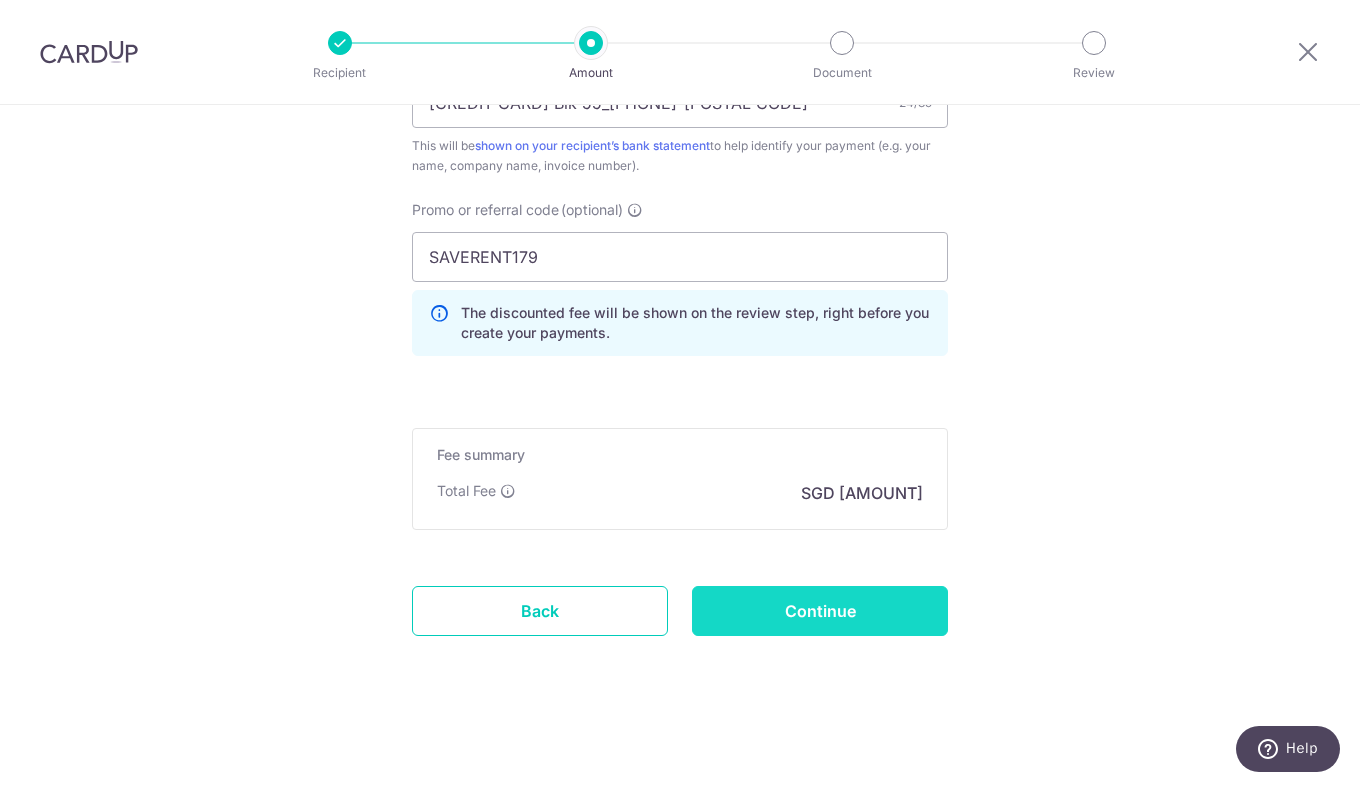 click on "Continue" at bounding box center [820, 611] 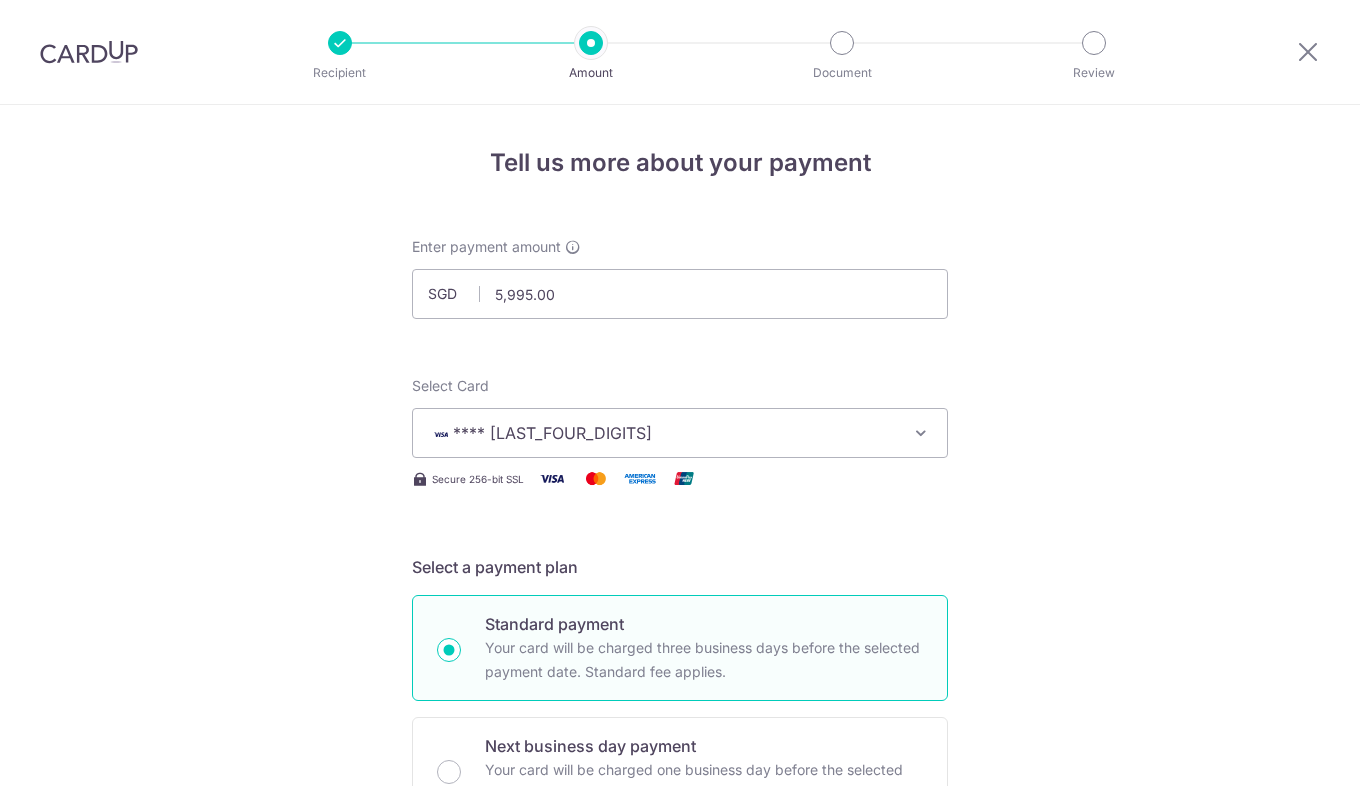 scroll, scrollTop: 0, scrollLeft: 0, axis: both 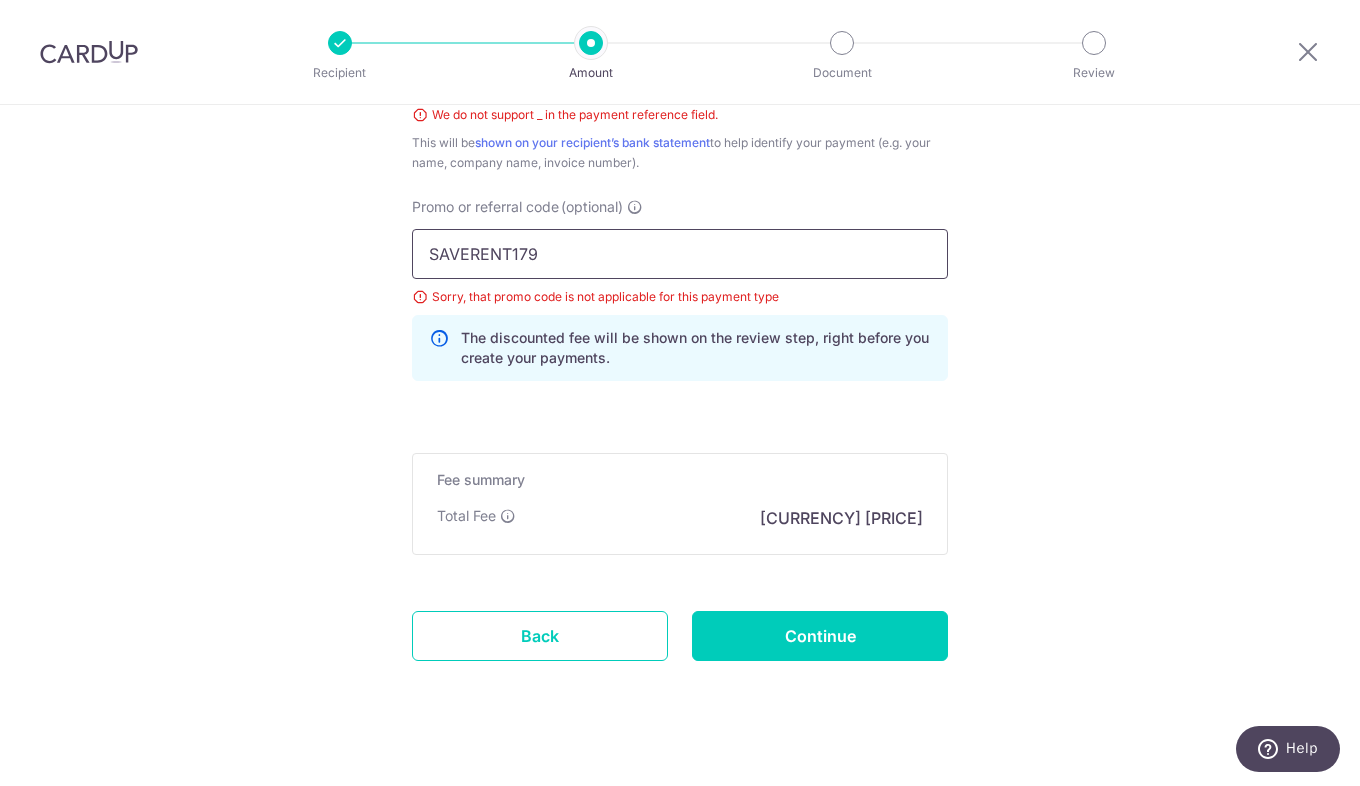drag, startPoint x: 583, startPoint y: 260, endPoint x: 396, endPoint y: 259, distance: 187.00267 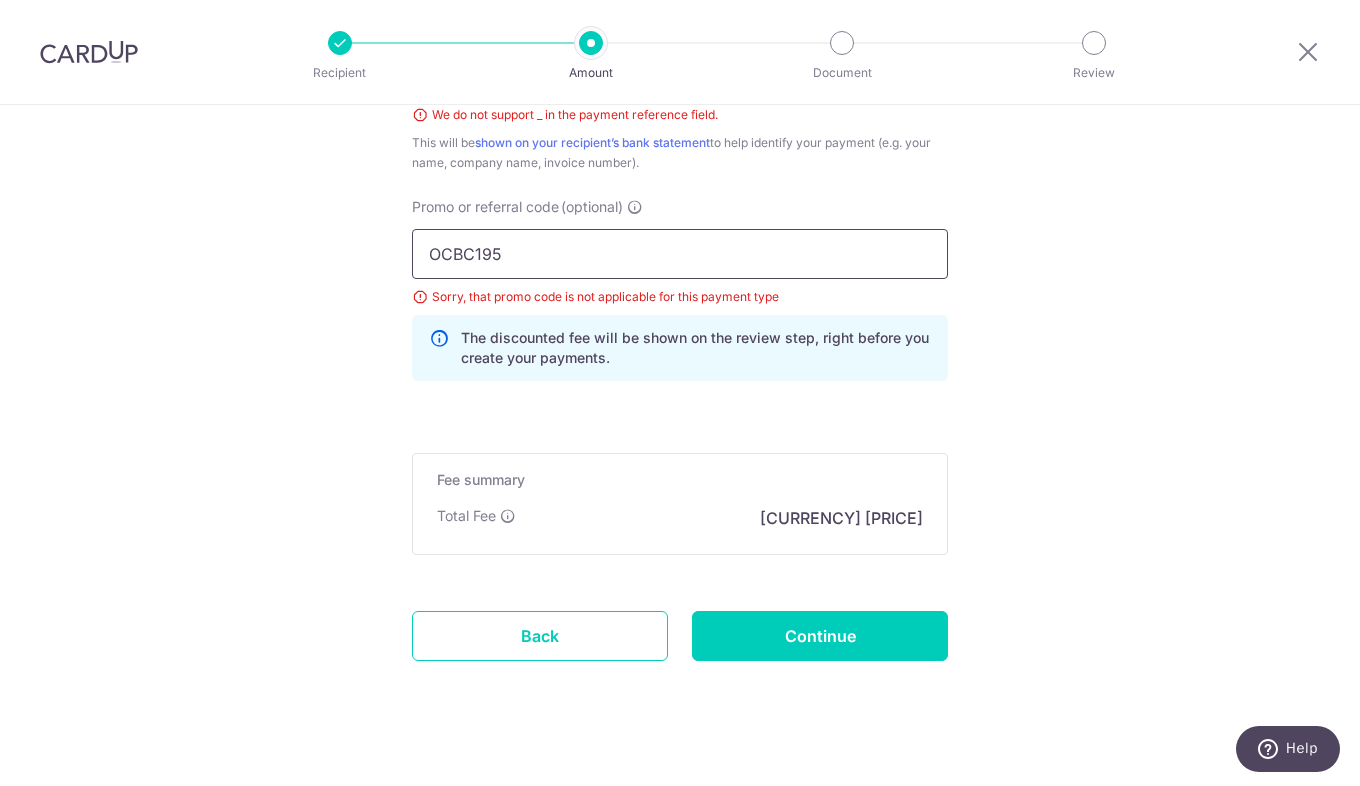 type on "OCBC195" 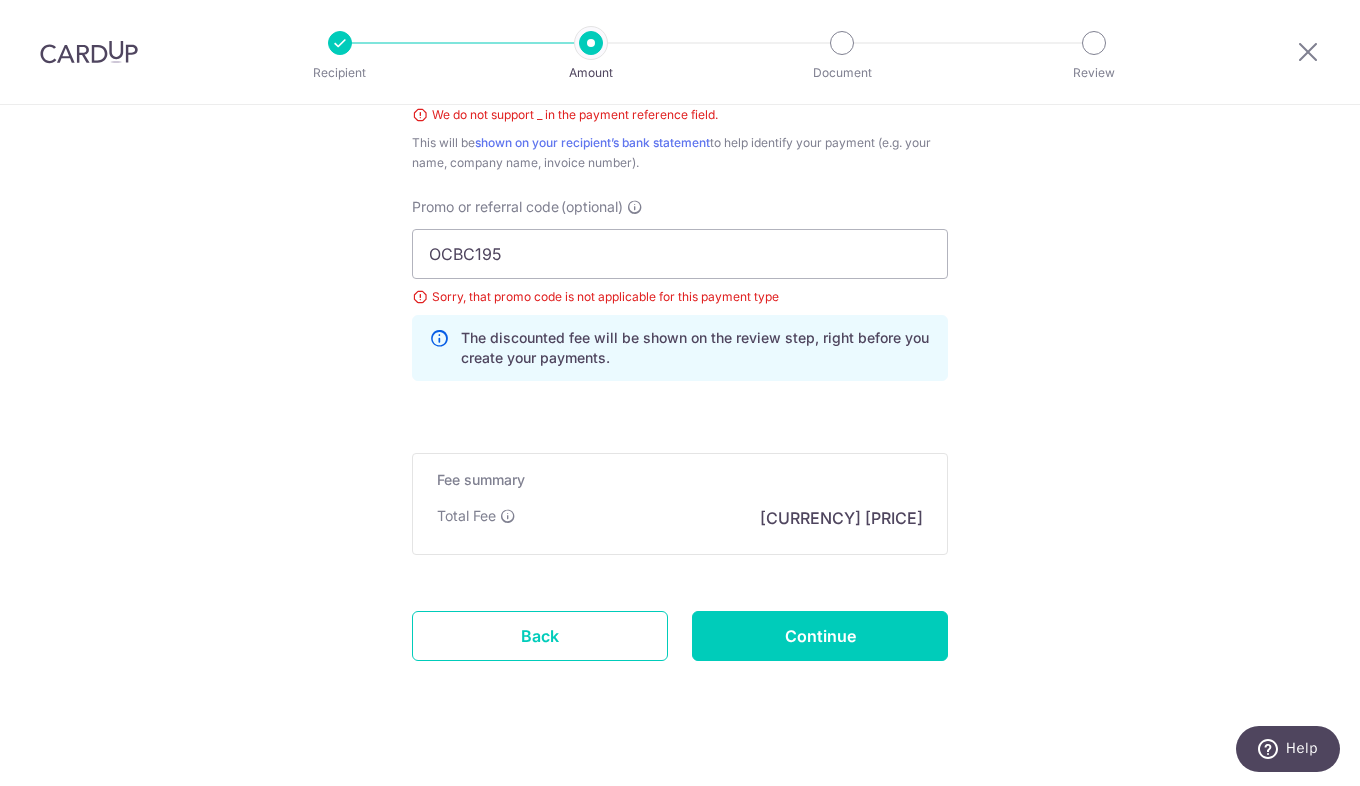 click on "Select Card
**** [LAST_FOUR_DIGITS]
Add credit card
Your Cards
**** [LAST_FOUR_DIGITS]
**** [LAST_FOUR_DIGITS]
**** [LAST_FOUR_DIGITS]
Secure 256-bit SSL
Text
New card details
Card" at bounding box center (680, -208) 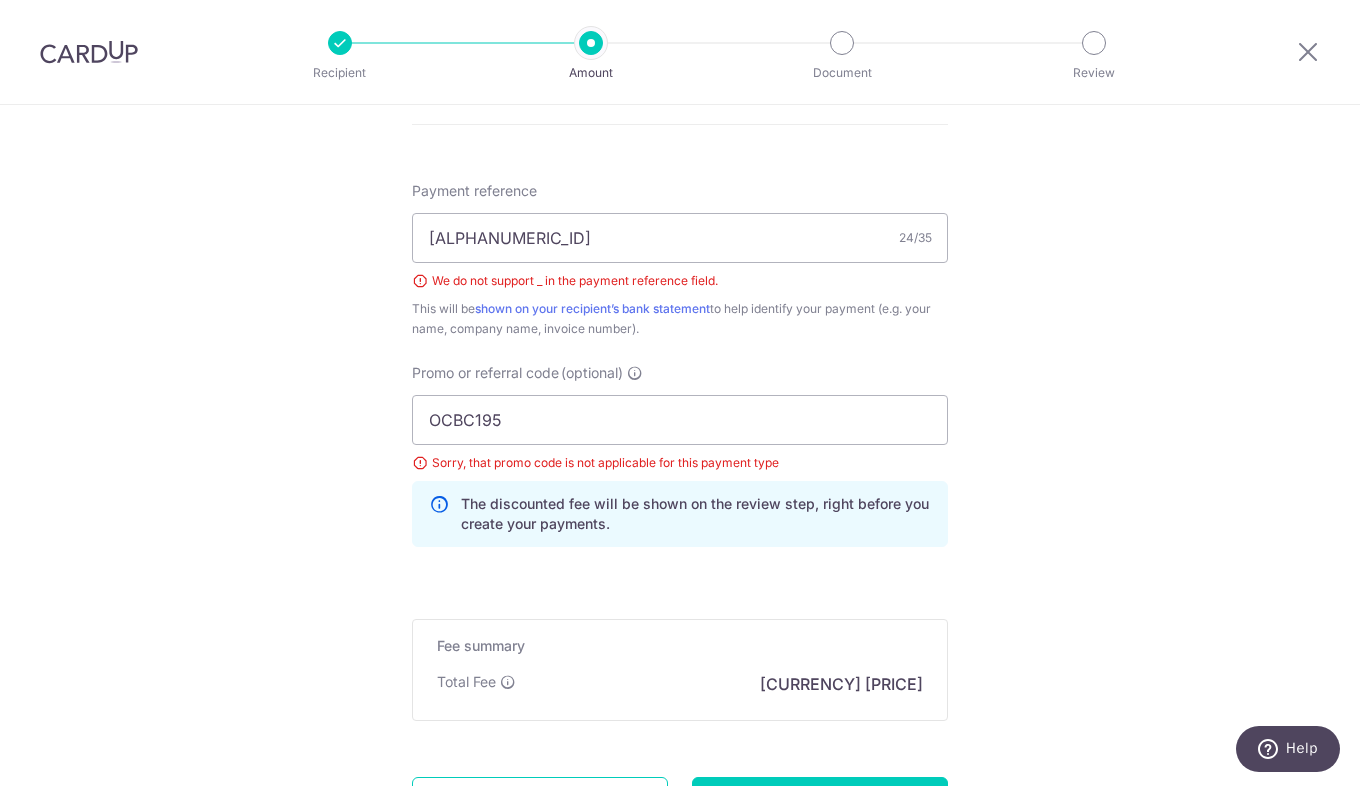 scroll, scrollTop: 1356, scrollLeft: 0, axis: vertical 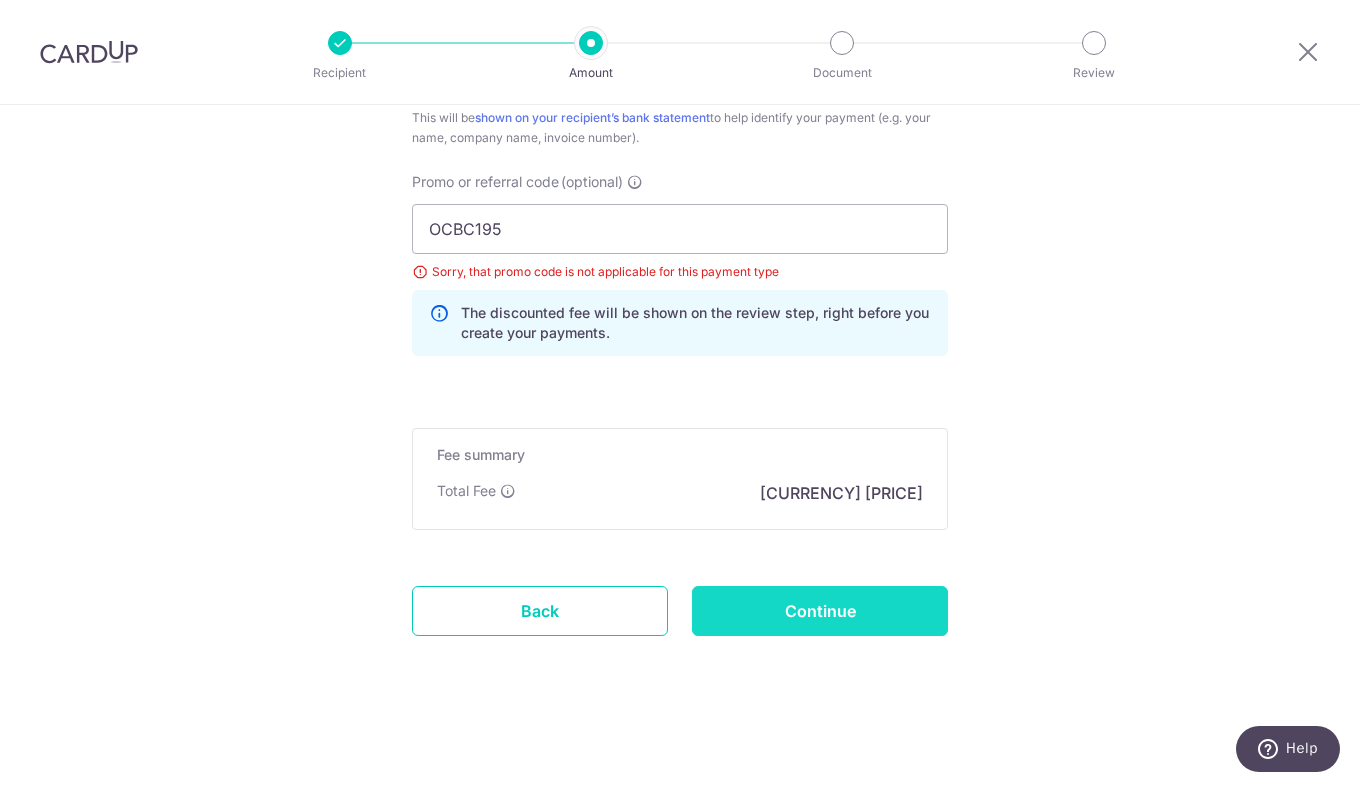 click on "Continue" at bounding box center [820, 611] 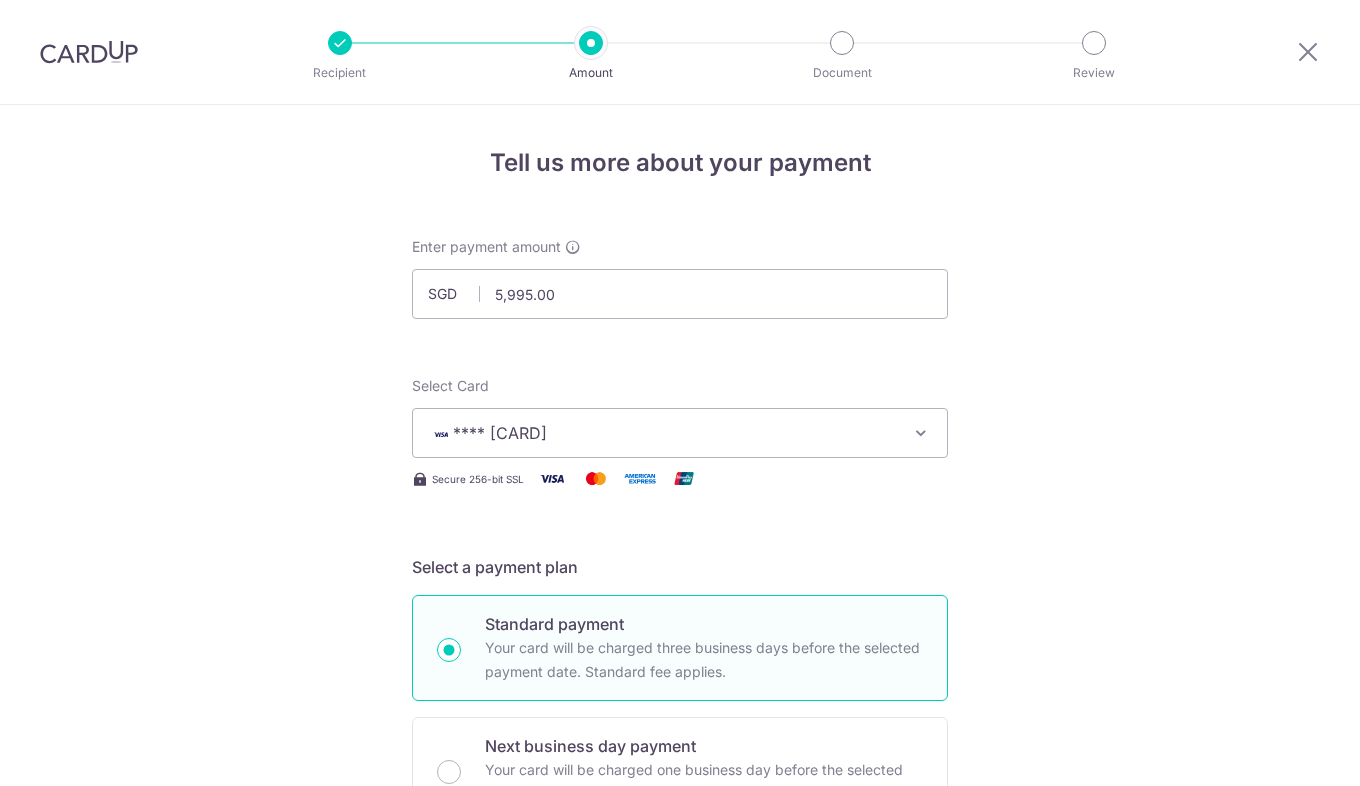scroll, scrollTop: 0, scrollLeft: 0, axis: both 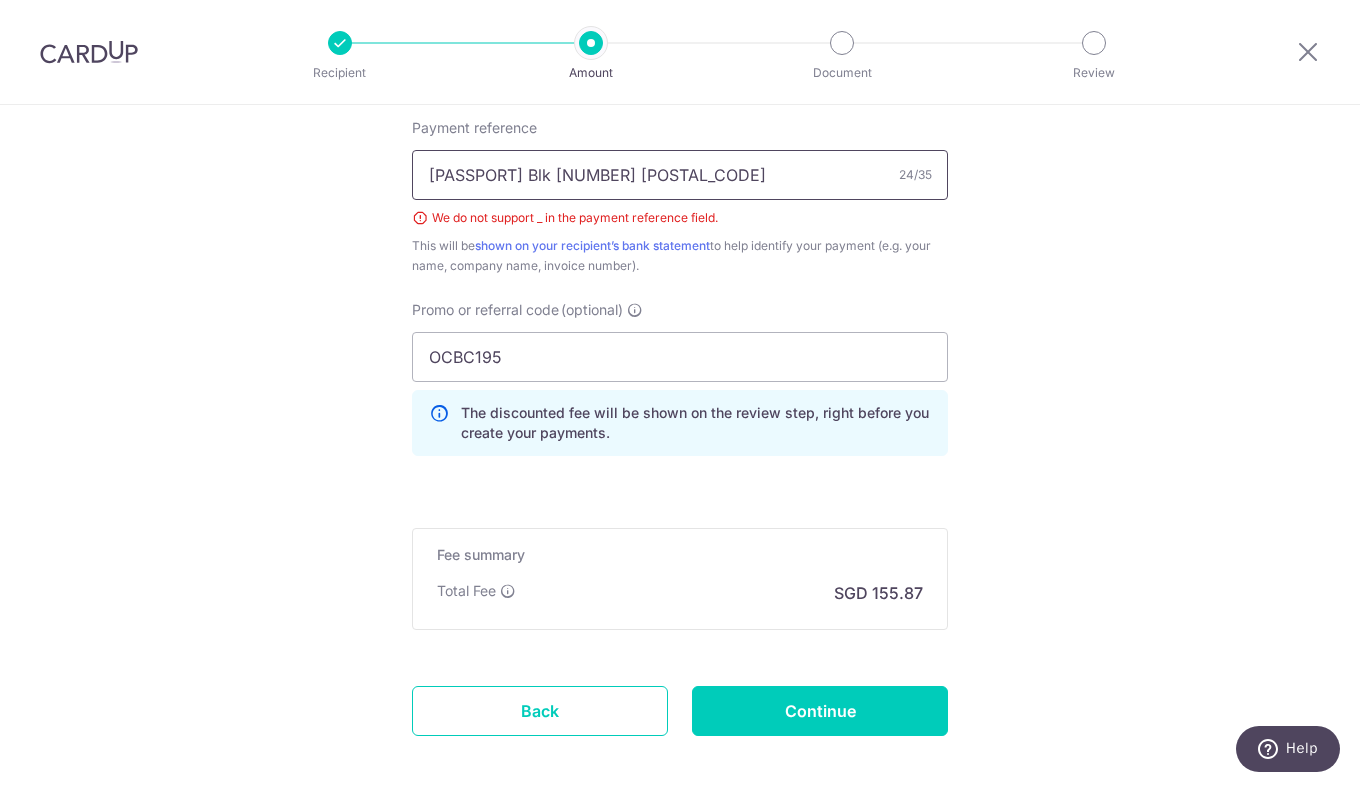 click on "IX250801643 Blk 55_11-51" at bounding box center (680, 175) 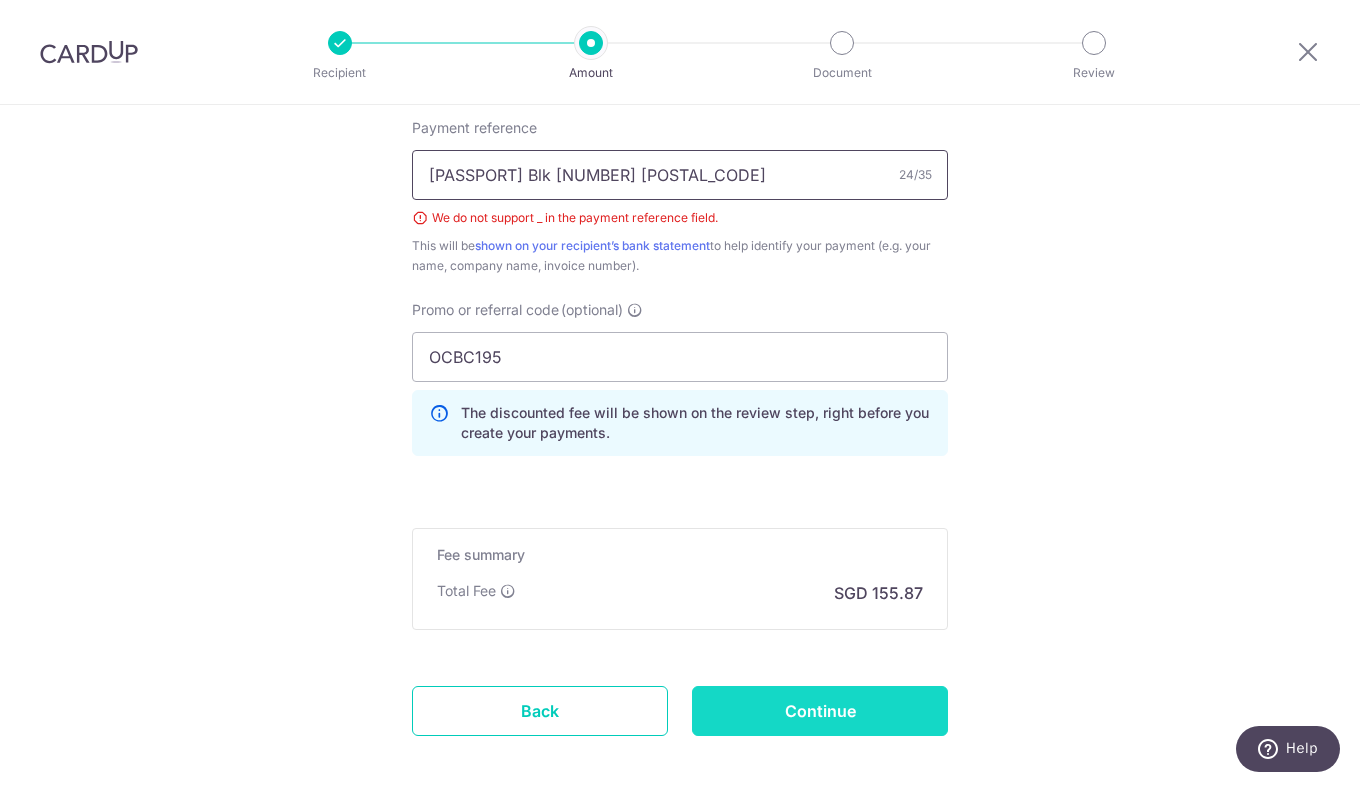 type on "IX250801643 Blk 55 11-51" 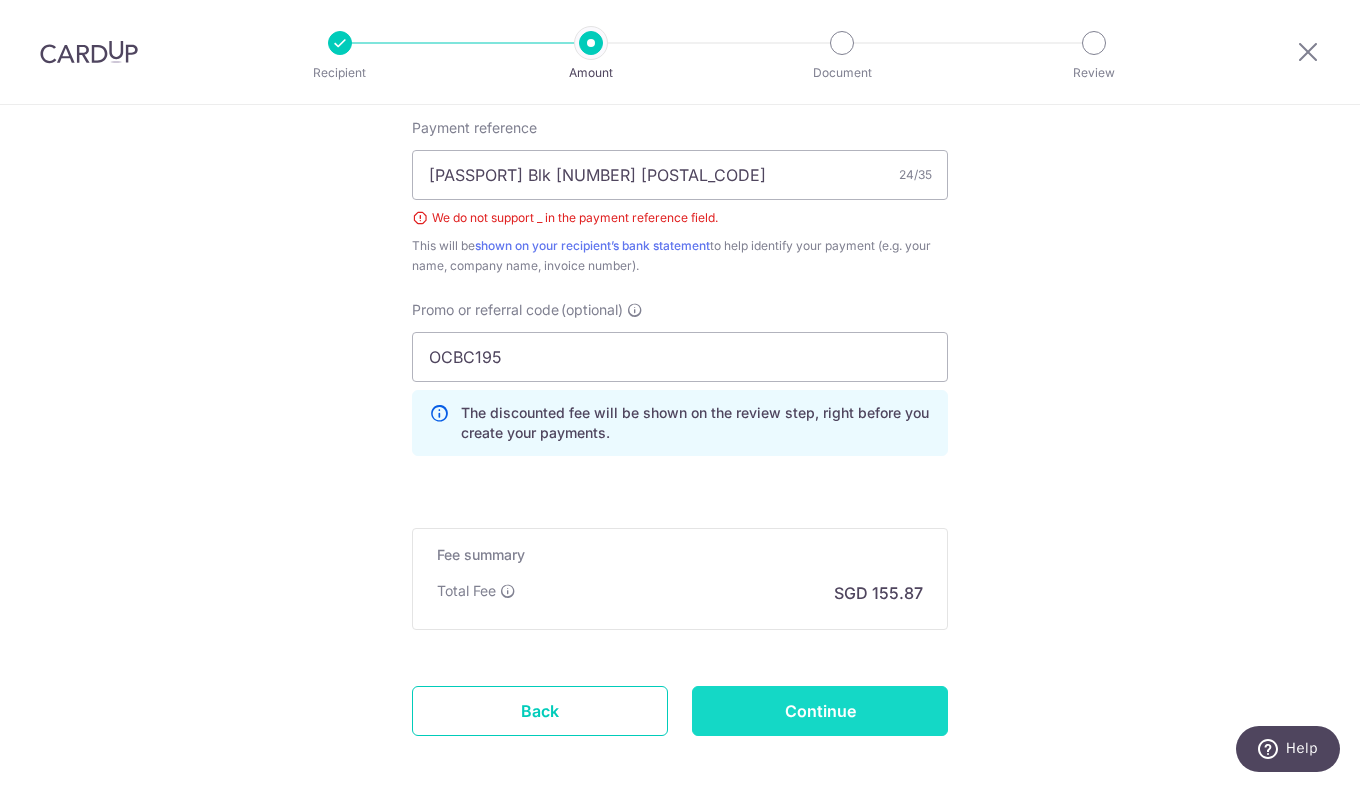 click on "Continue" at bounding box center [820, 711] 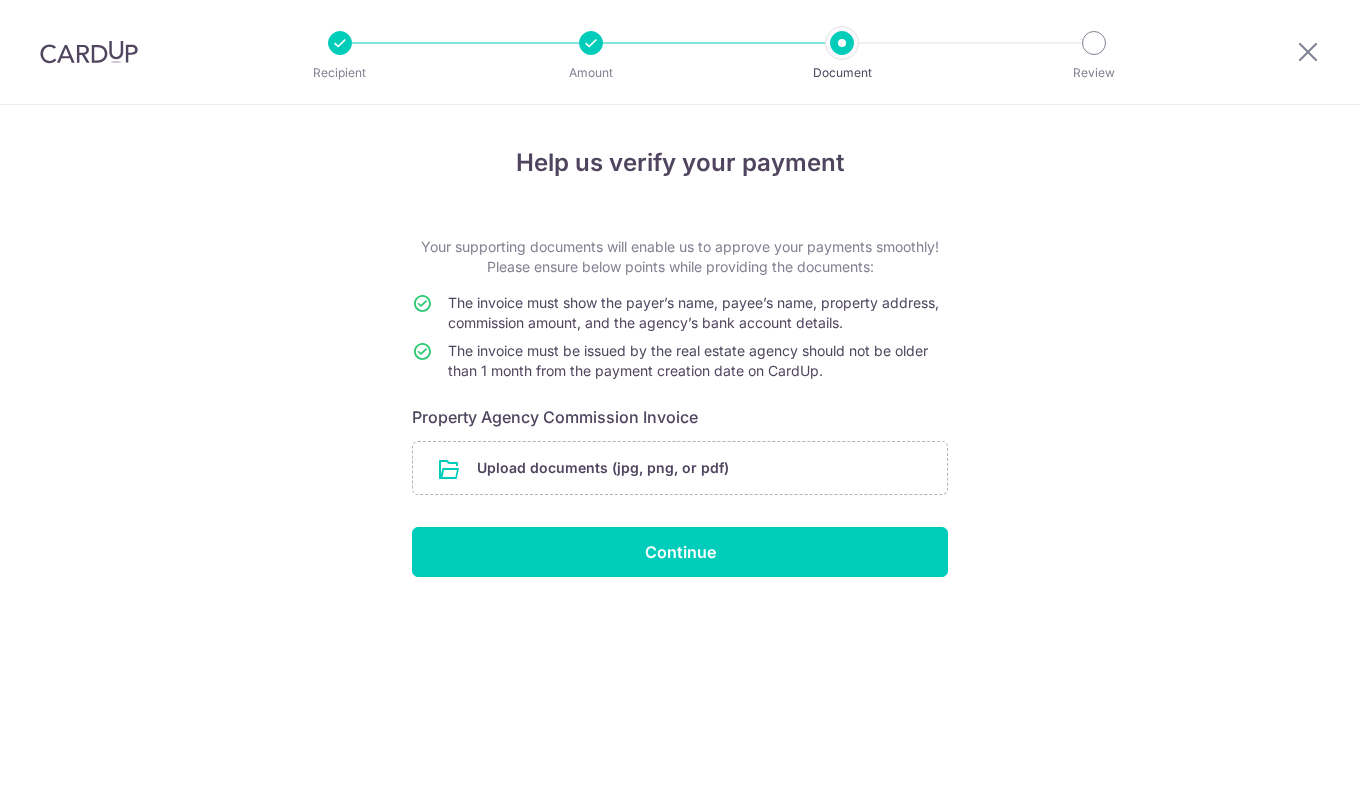 scroll, scrollTop: 0, scrollLeft: 0, axis: both 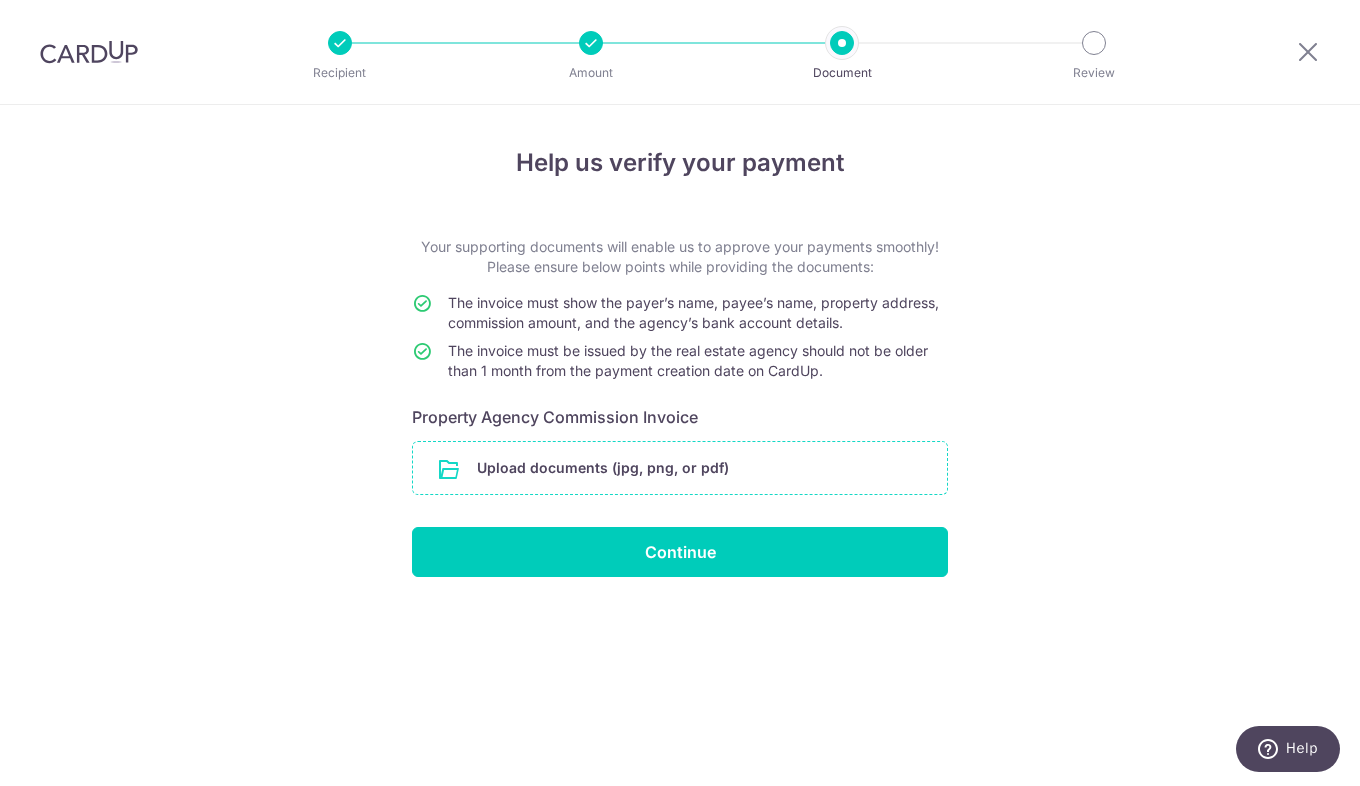 click at bounding box center (680, 468) 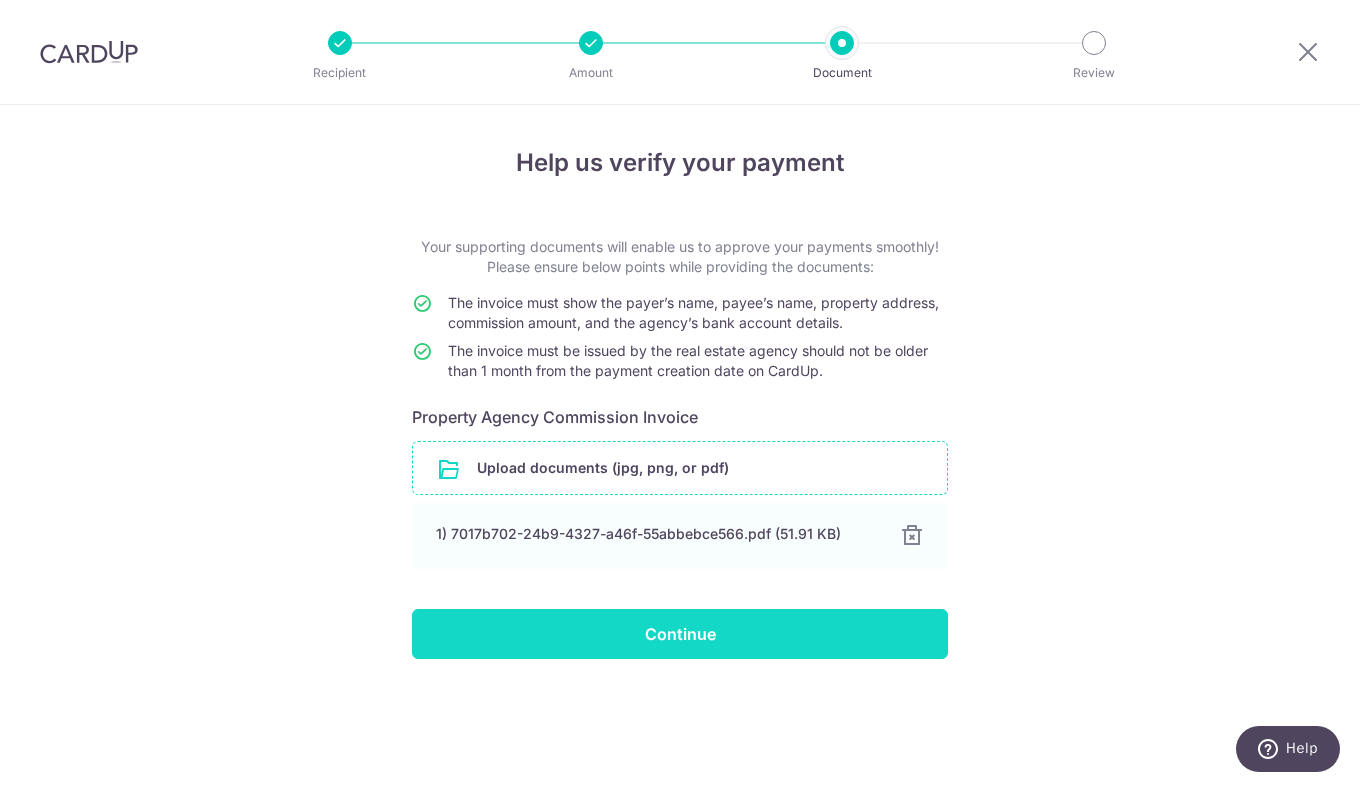 click on "Continue" at bounding box center [680, 634] 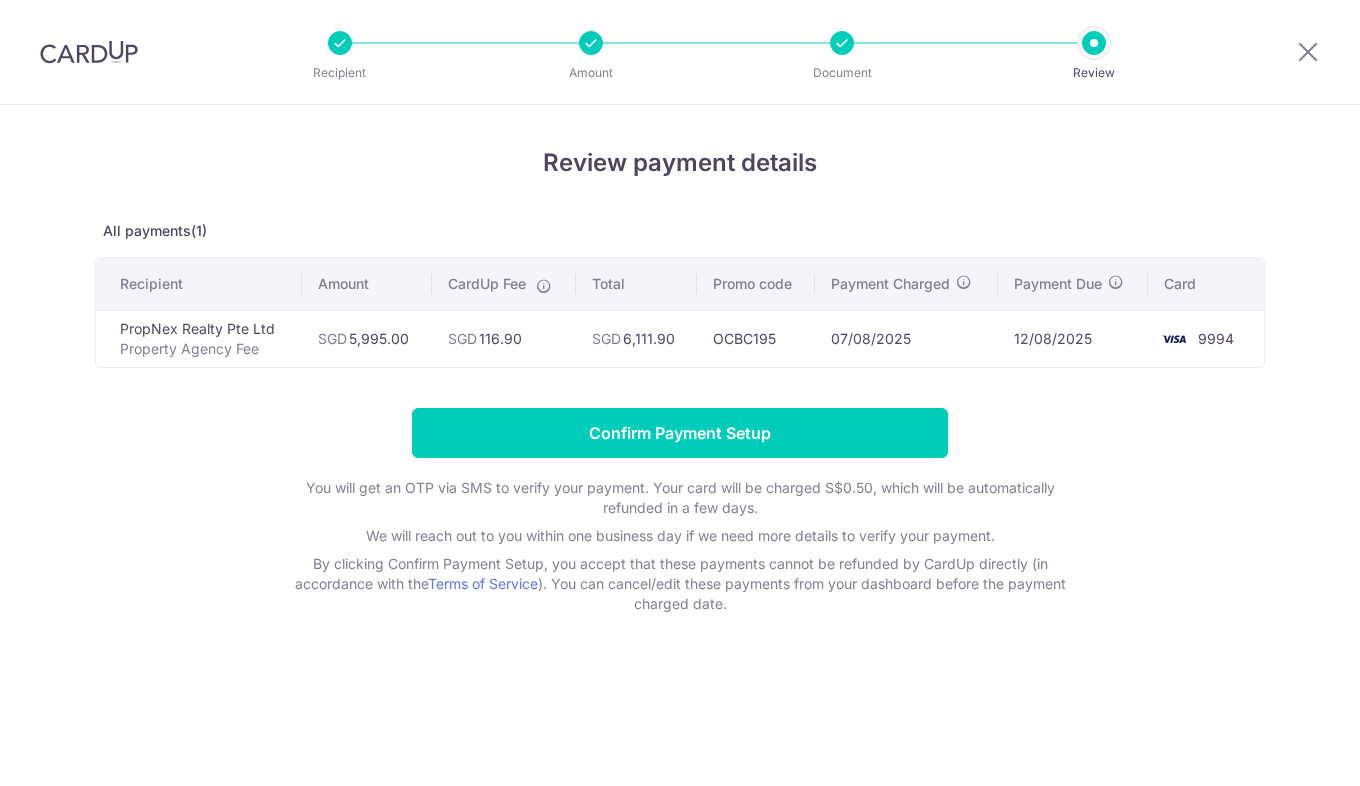 scroll, scrollTop: 0, scrollLeft: 0, axis: both 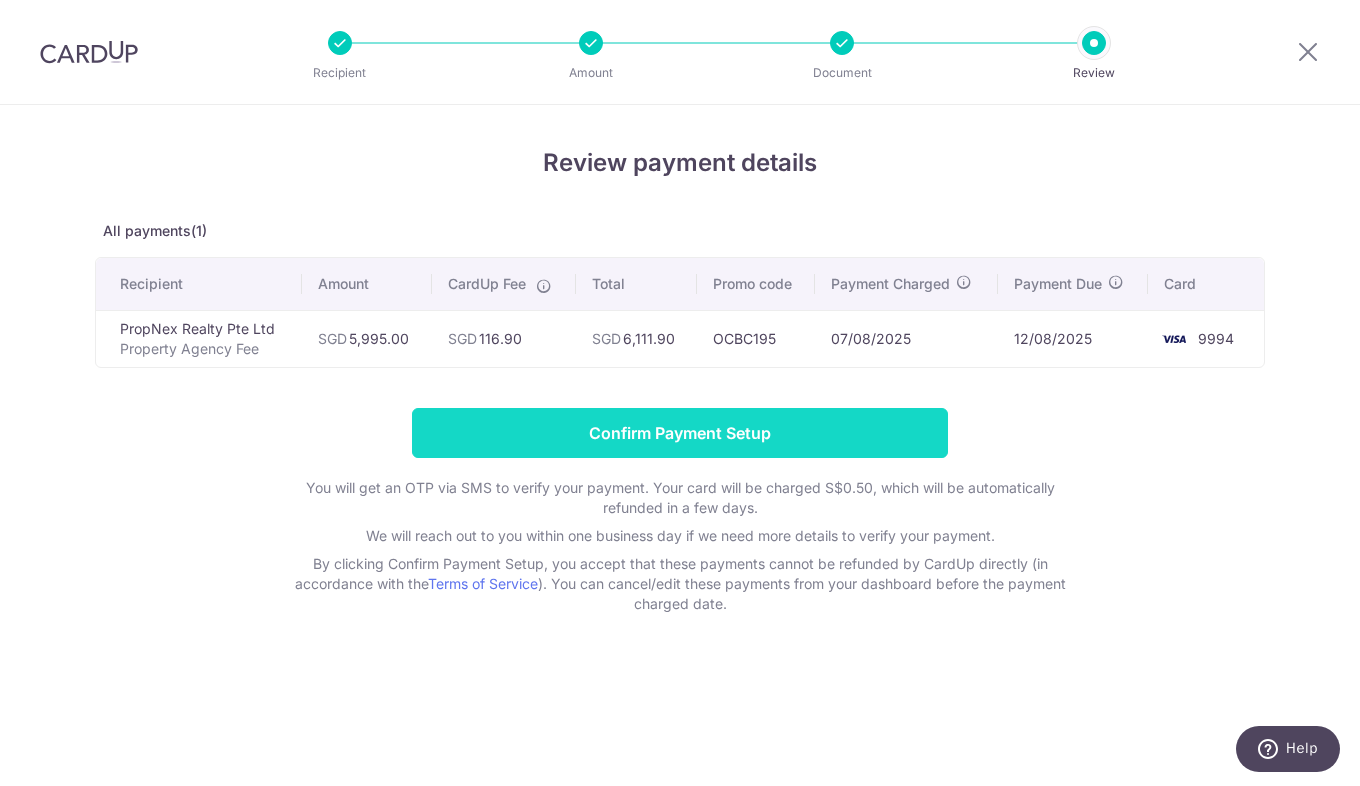 click on "Confirm Payment Setup" at bounding box center (680, 433) 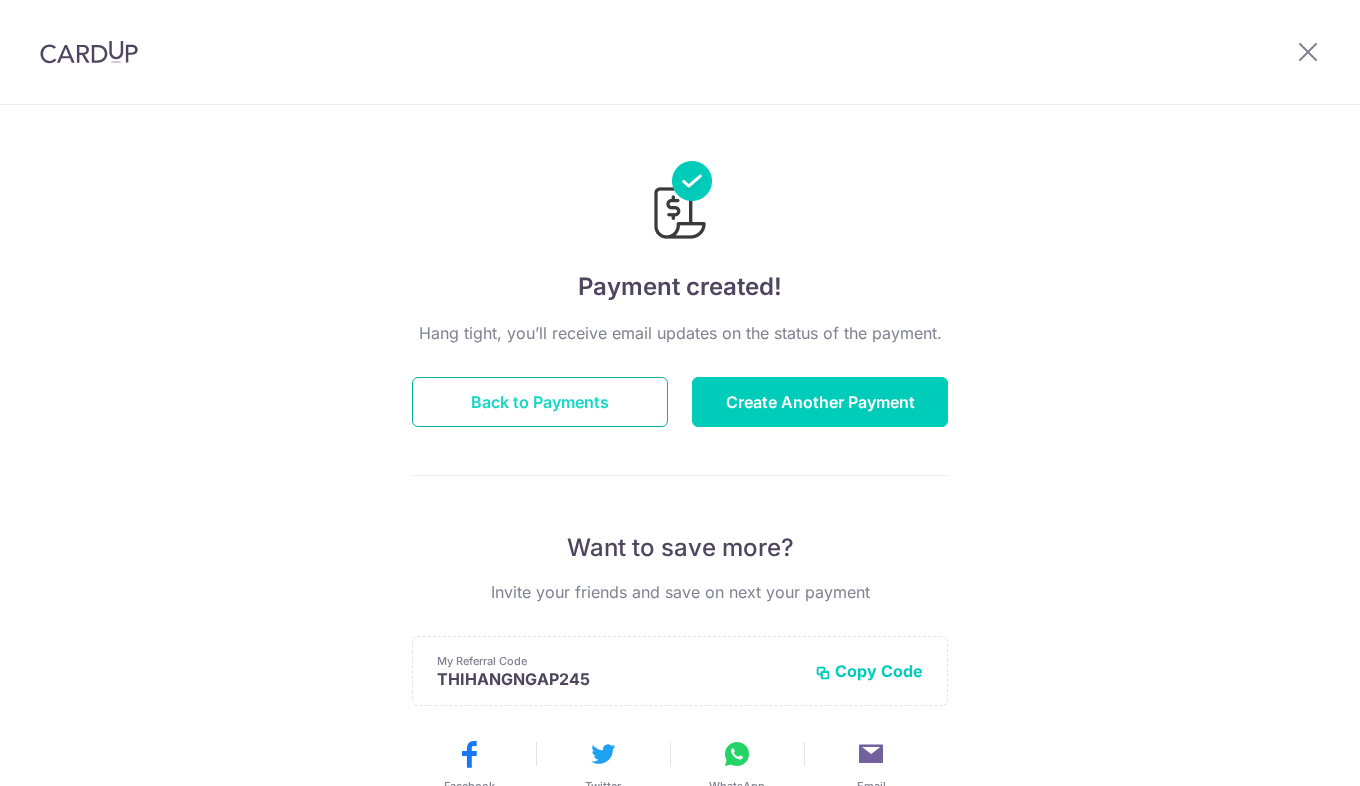 scroll, scrollTop: 0, scrollLeft: 0, axis: both 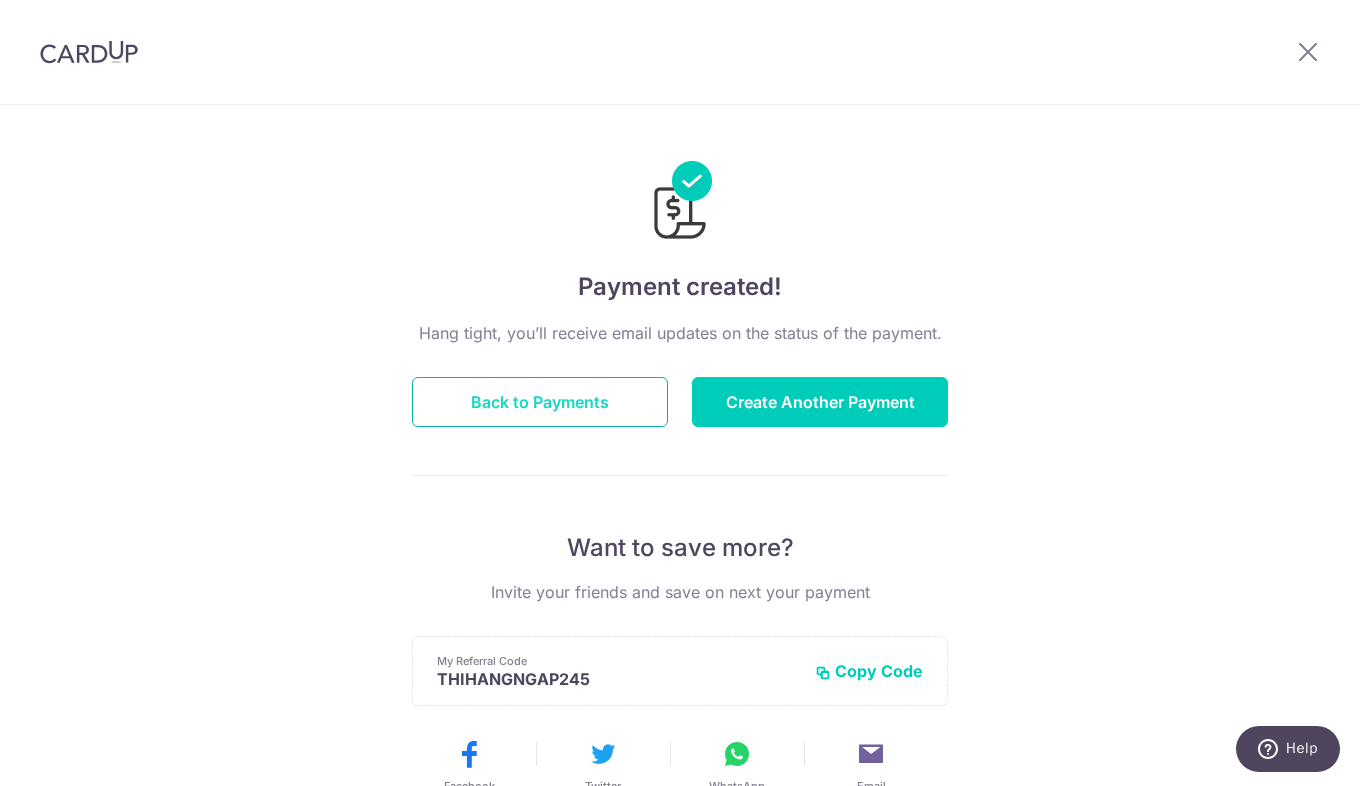 click on "Back to Payments" at bounding box center [540, 402] 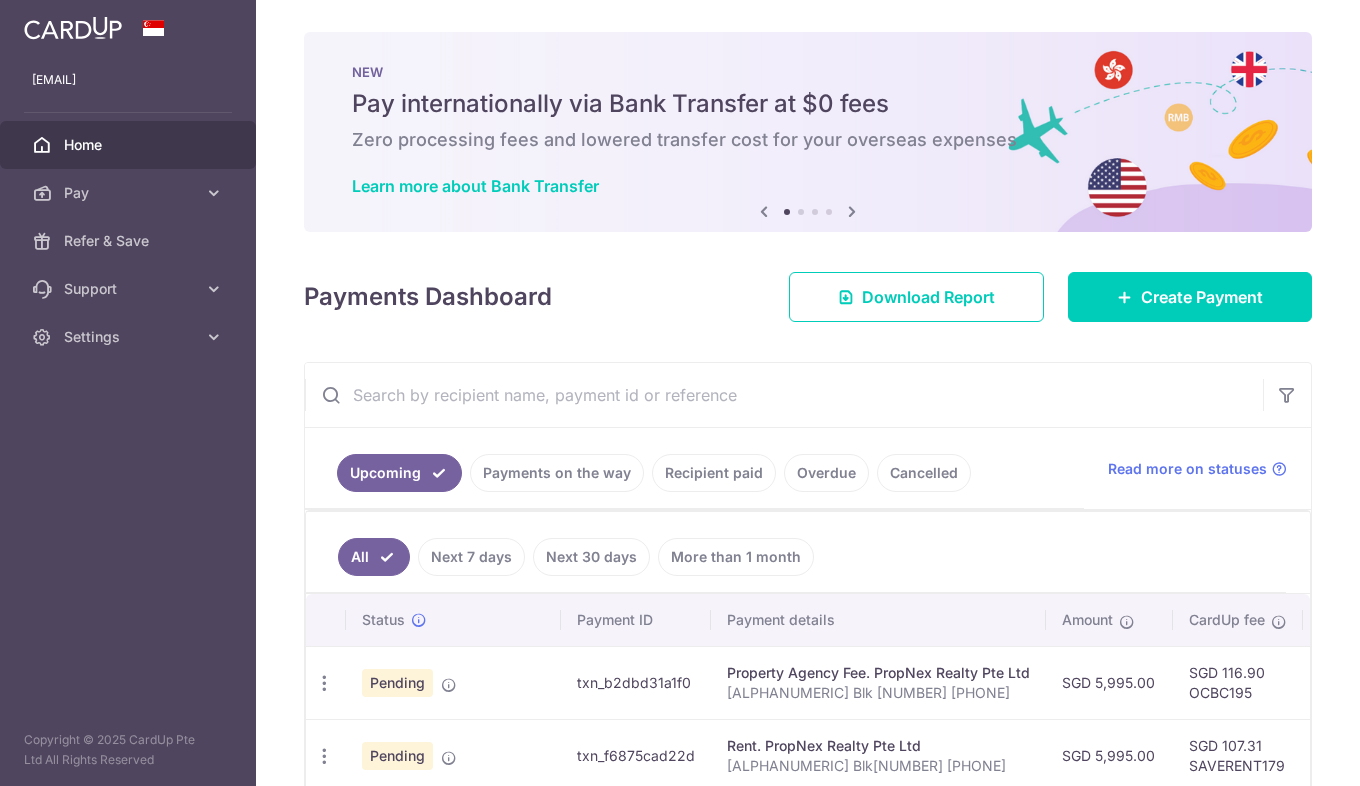 scroll, scrollTop: 0, scrollLeft: 0, axis: both 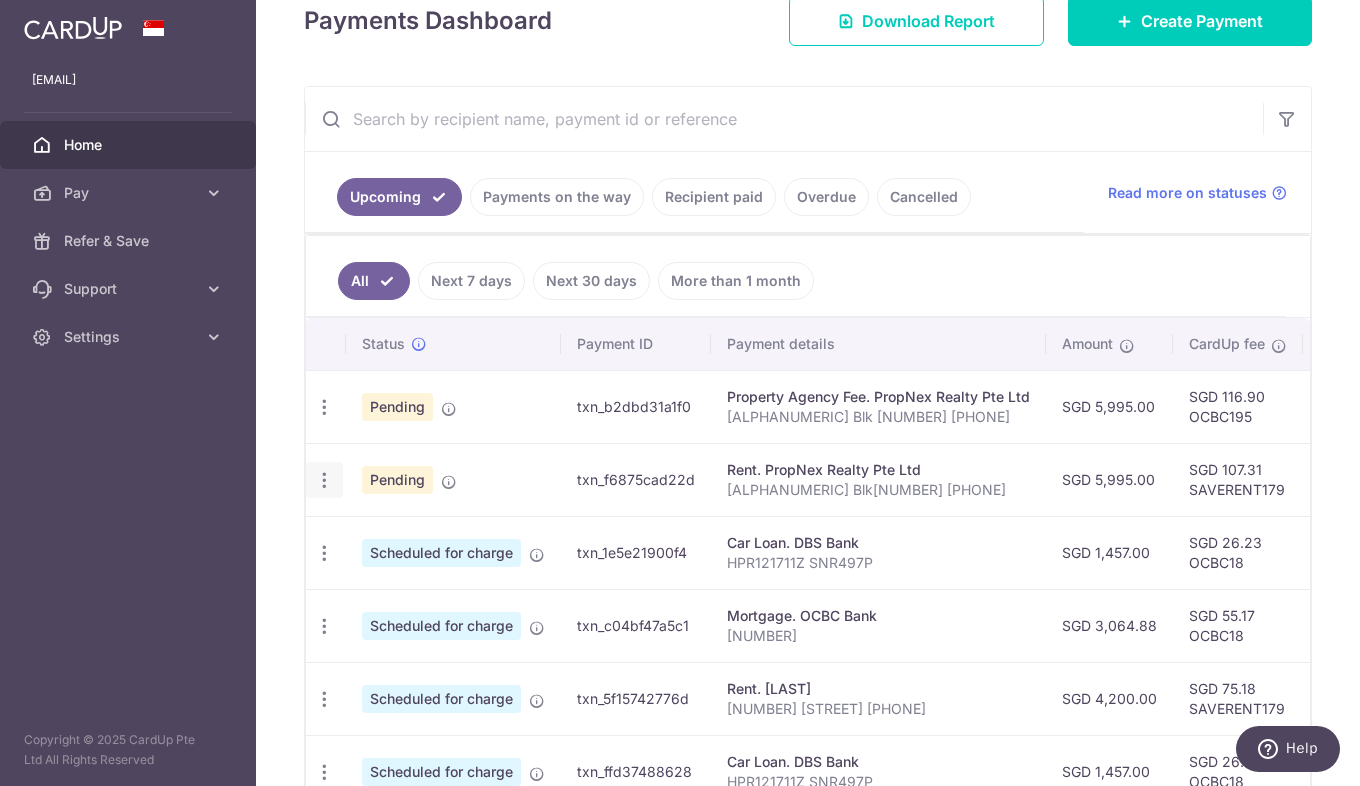 click at bounding box center [324, 407] 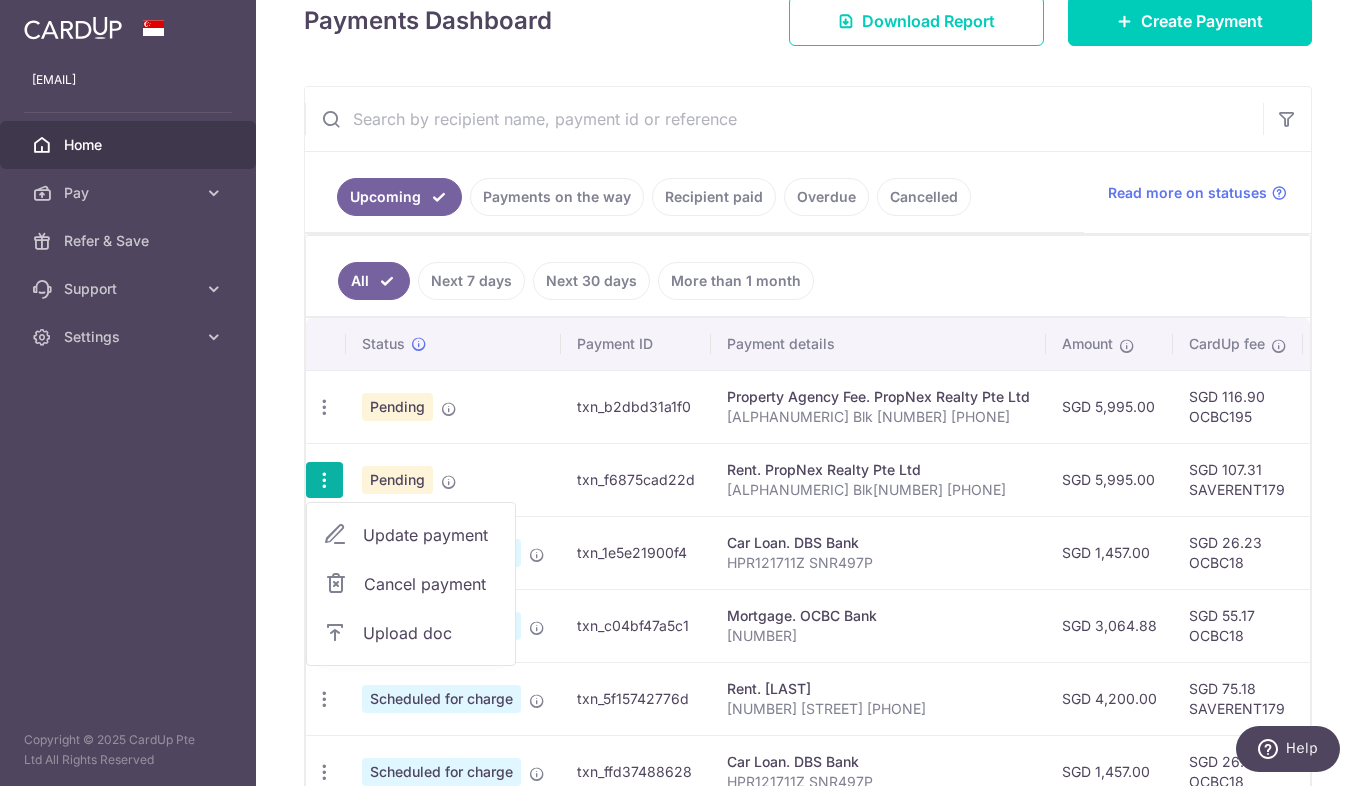 click on "Cancel payment" at bounding box center (431, 584) 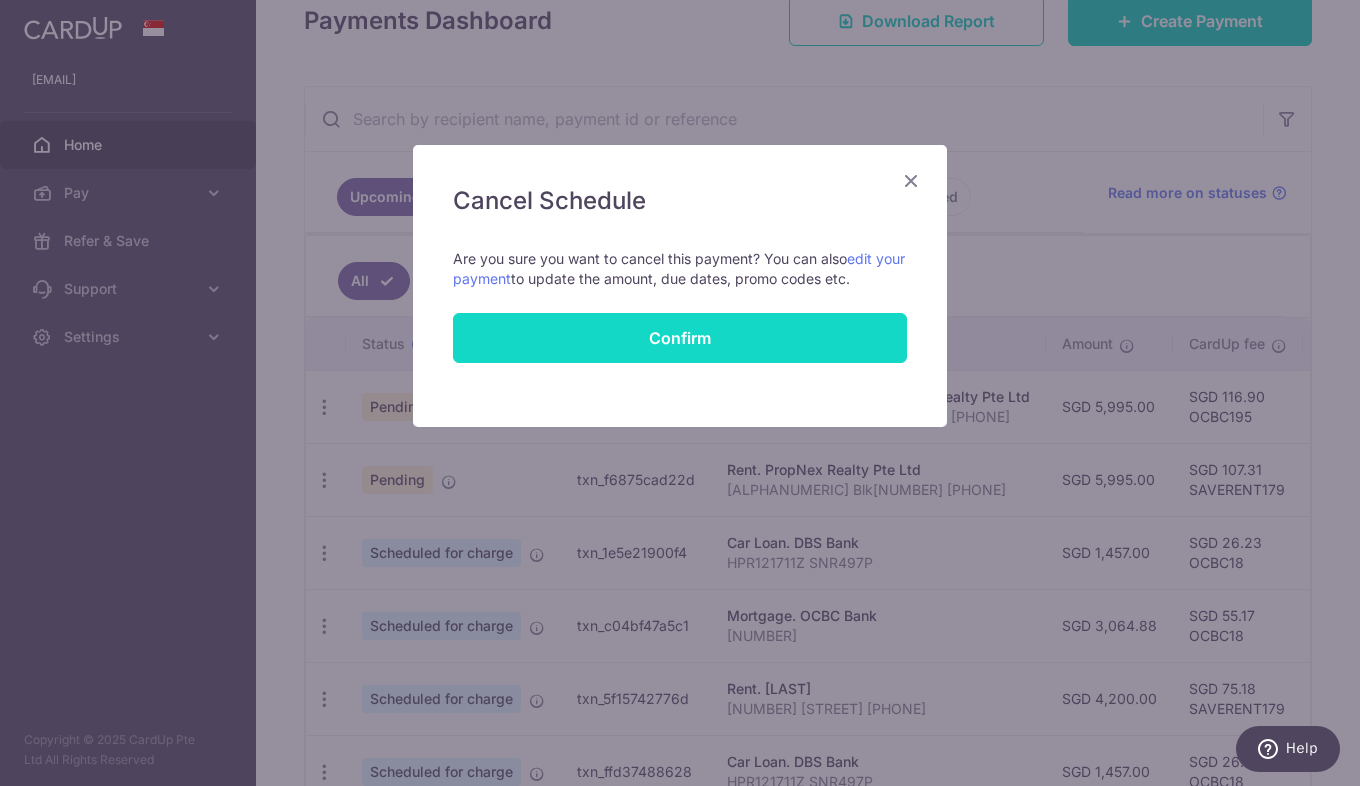 click on "Confirm" at bounding box center [680, 338] 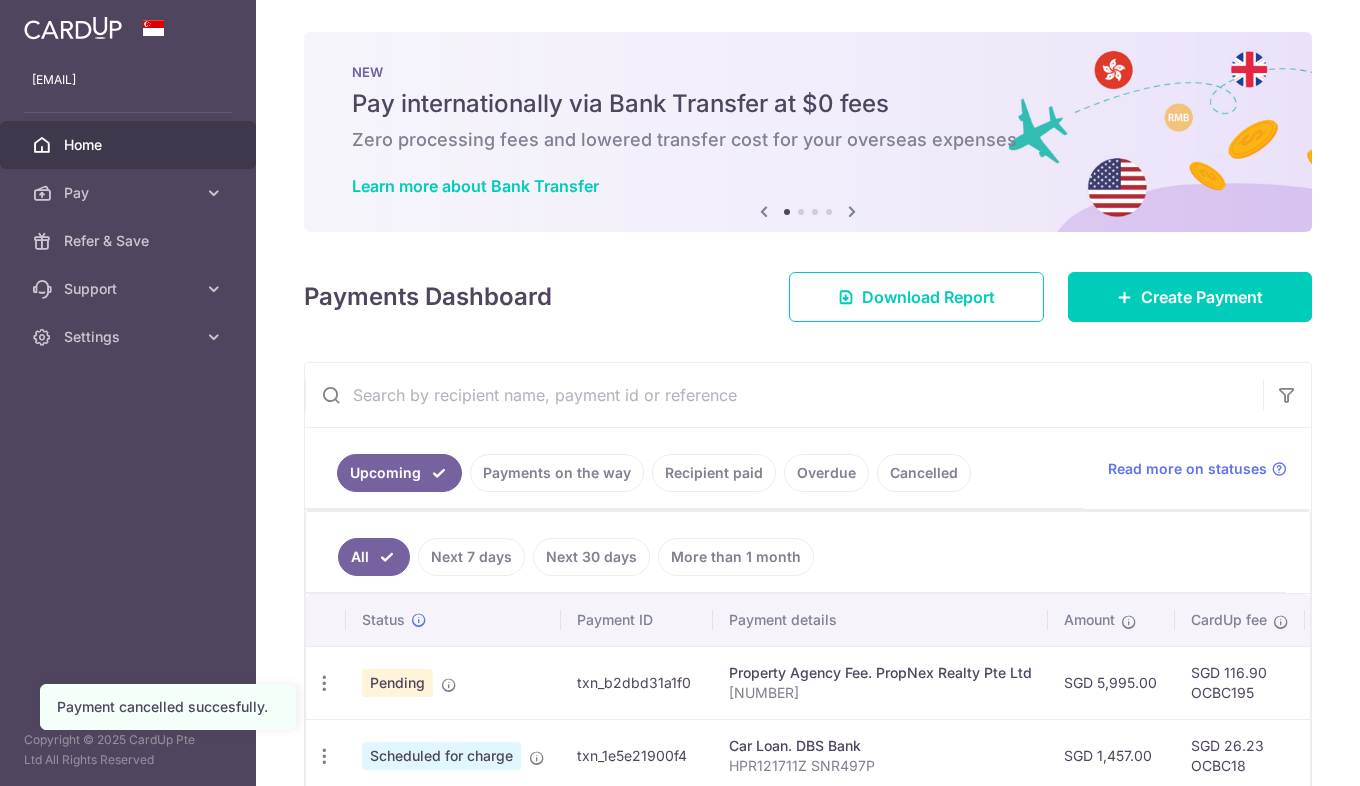 scroll, scrollTop: 0, scrollLeft: 0, axis: both 